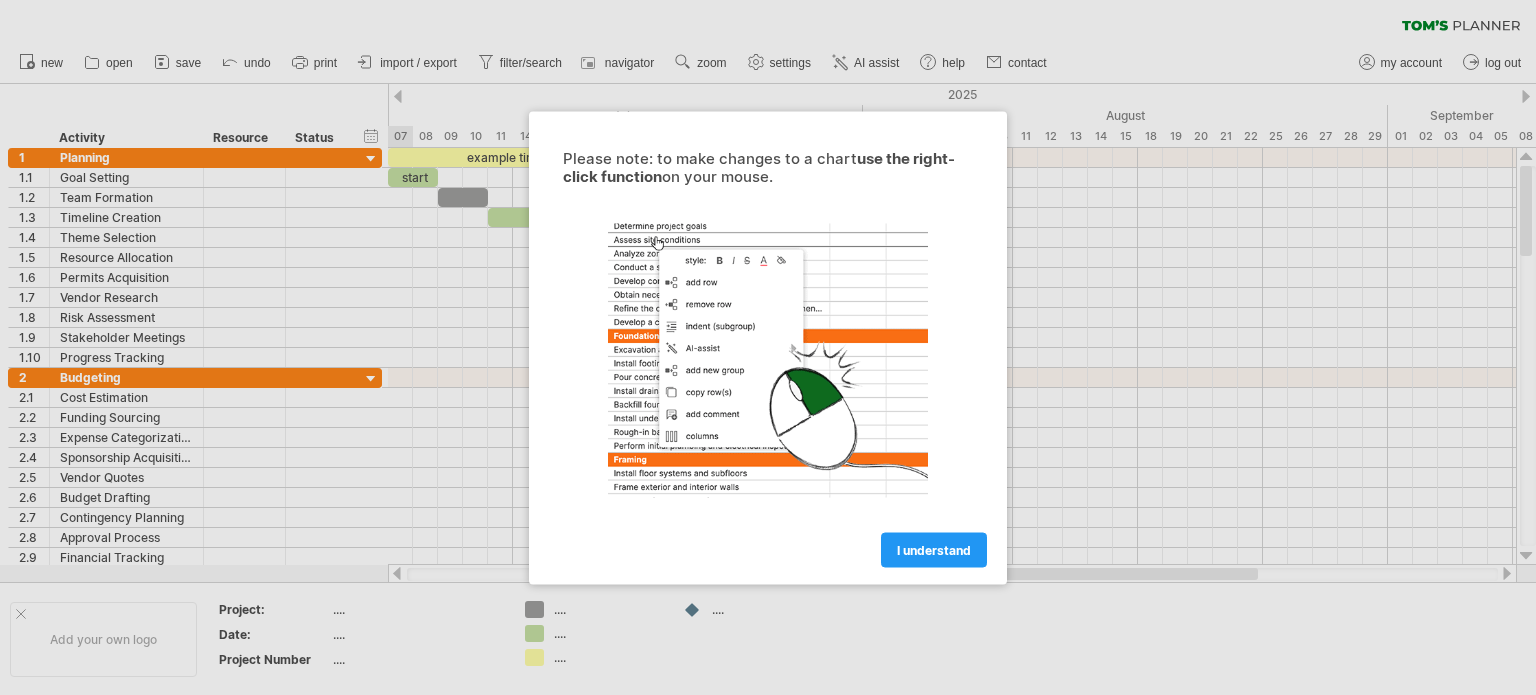 scroll, scrollTop: 0, scrollLeft: 0, axis: both 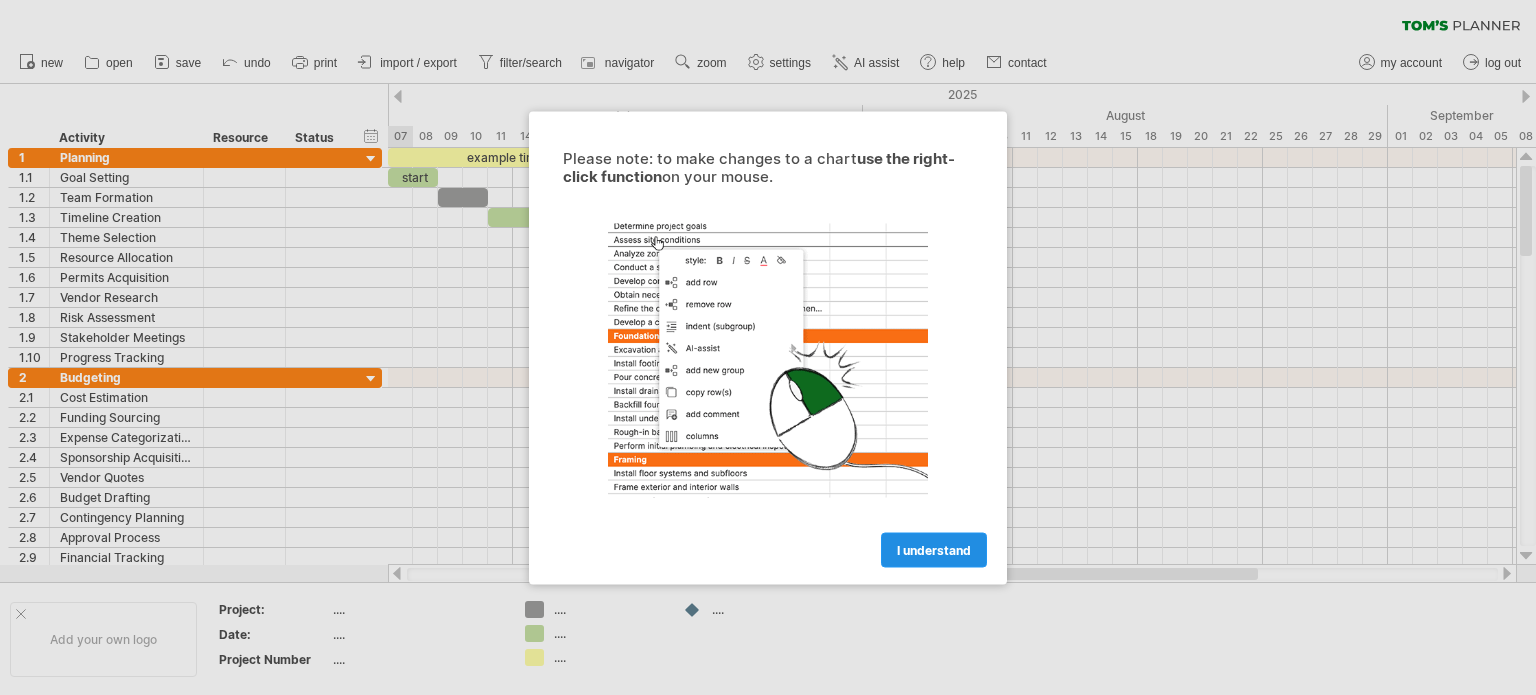 click on "I understand" at bounding box center [934, 549] 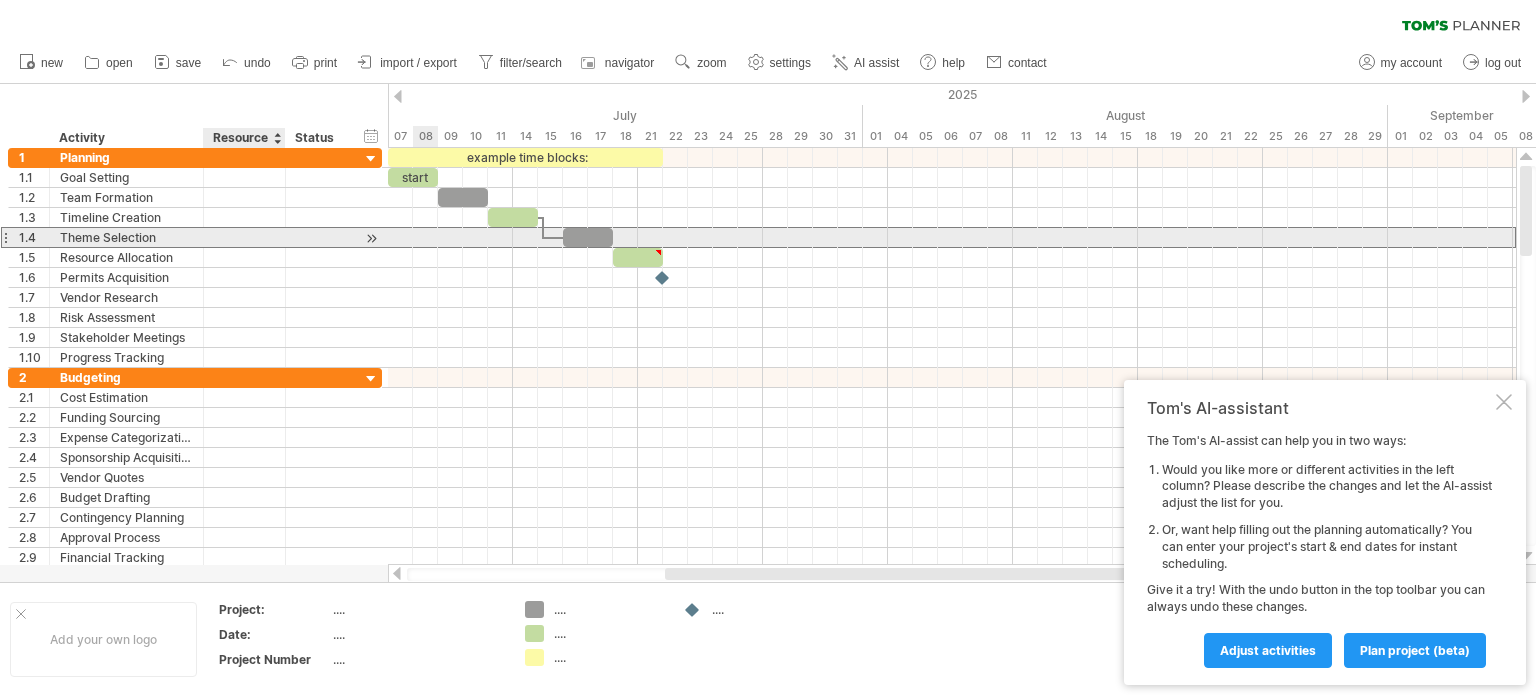 click at bounding box center [318, 237] 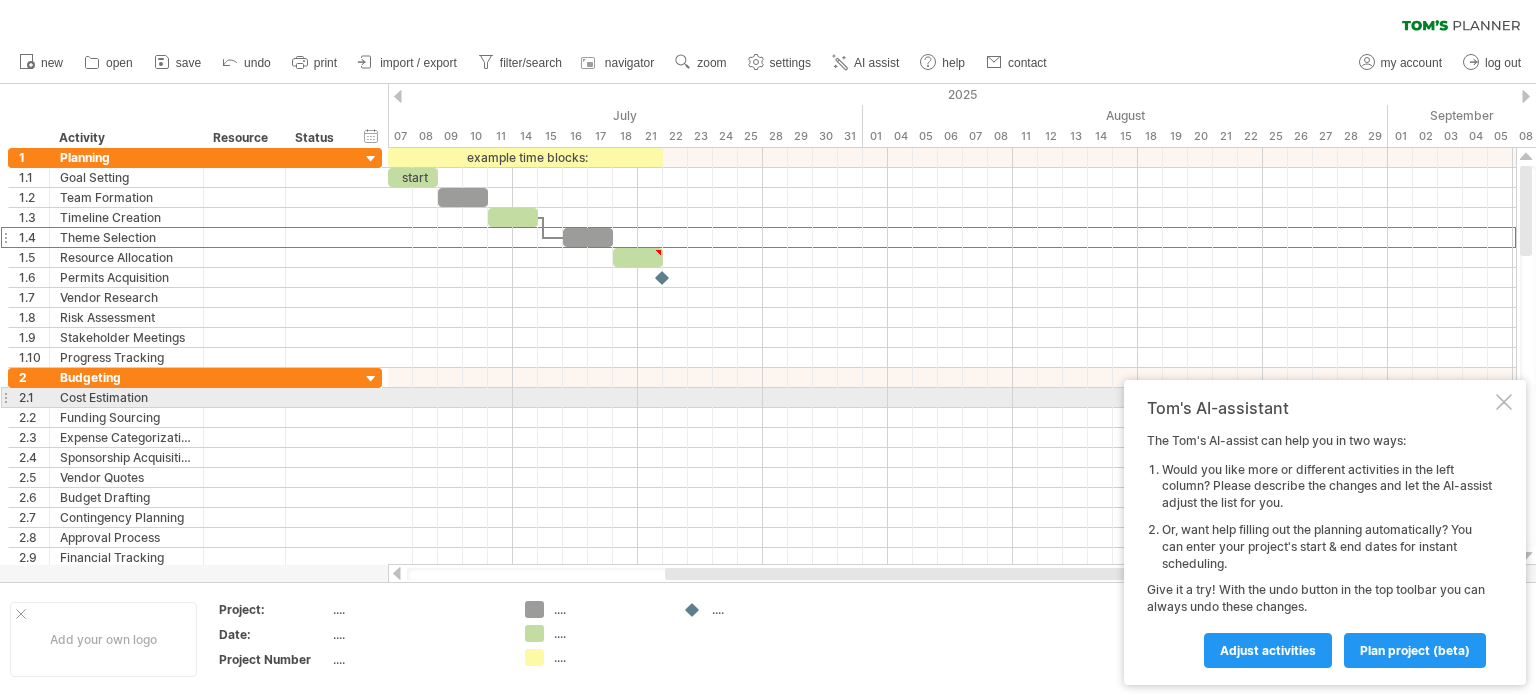 click at bounding box center (1504, 402) 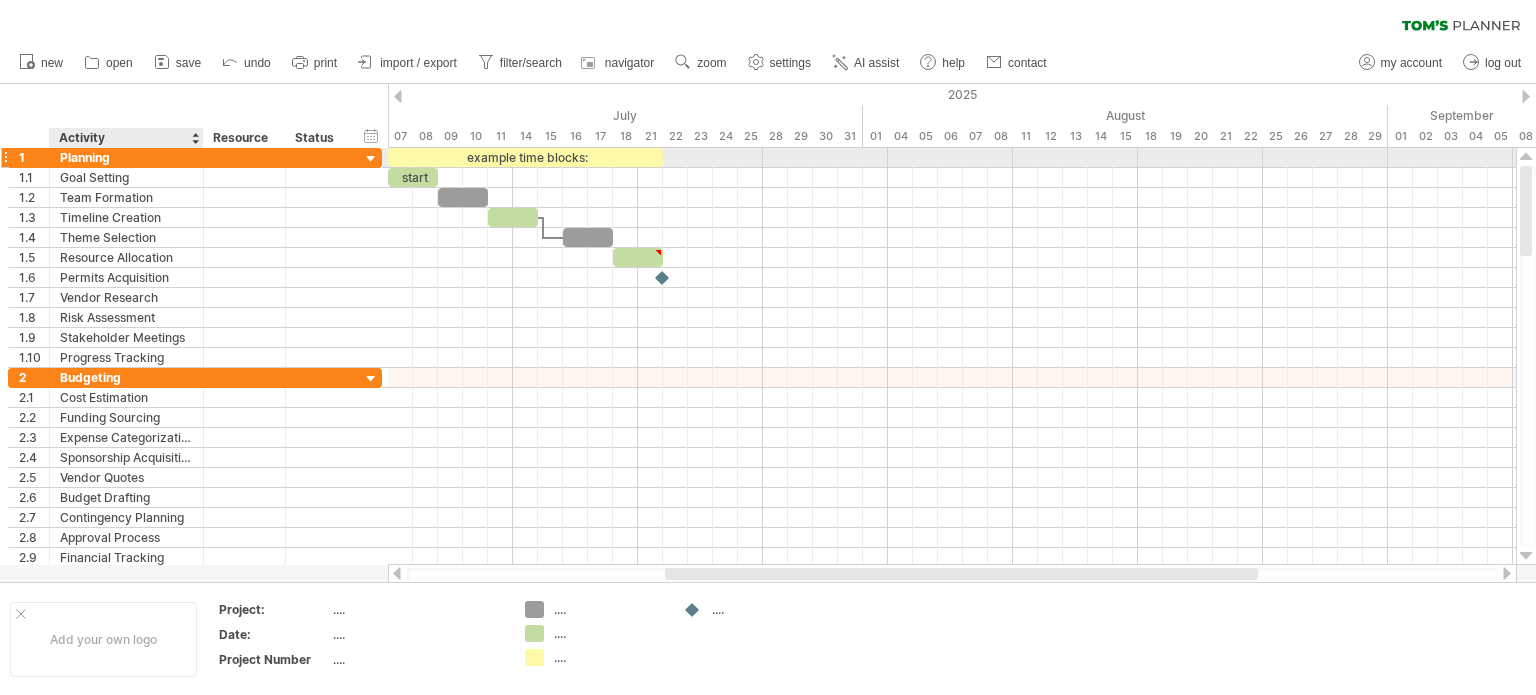 click on "Planning" at bounding box center (126, 157) 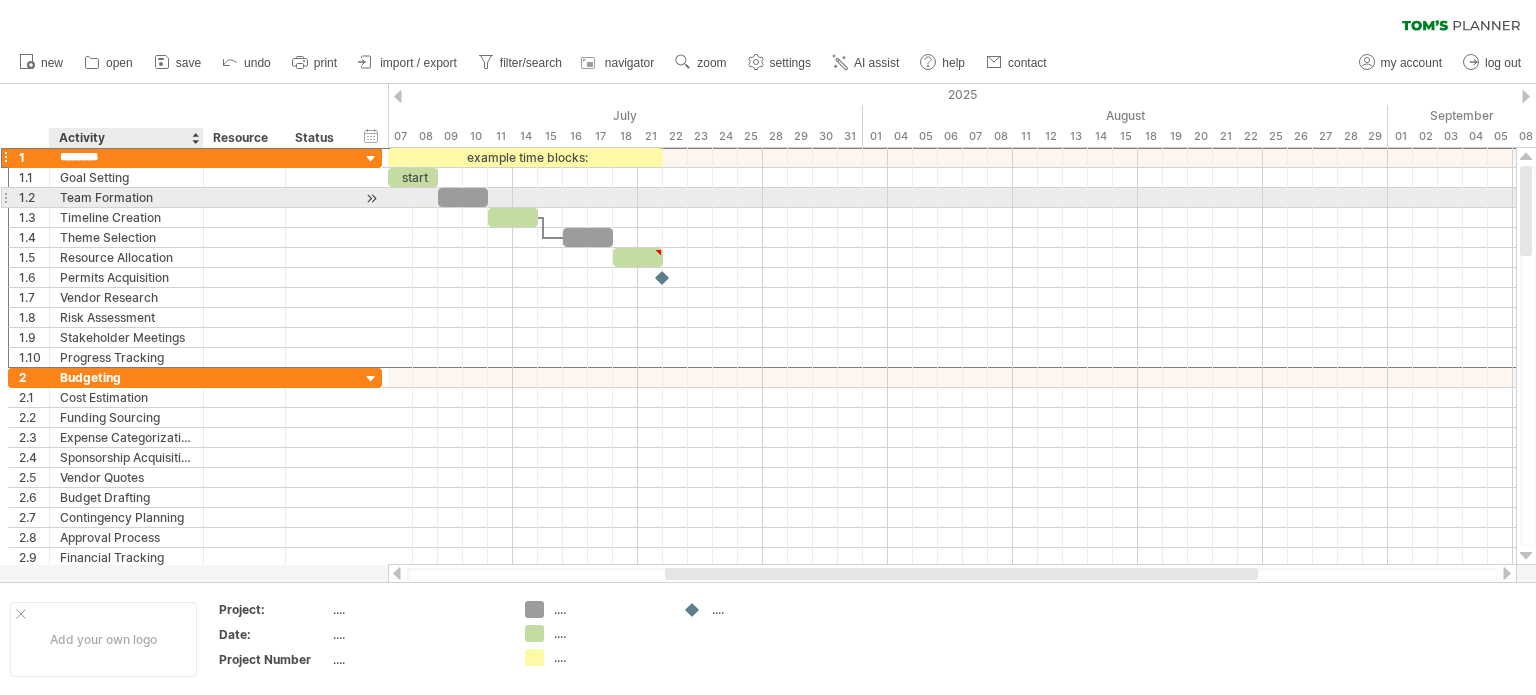 click on "Team Formation" at bounding box center [126, 197] 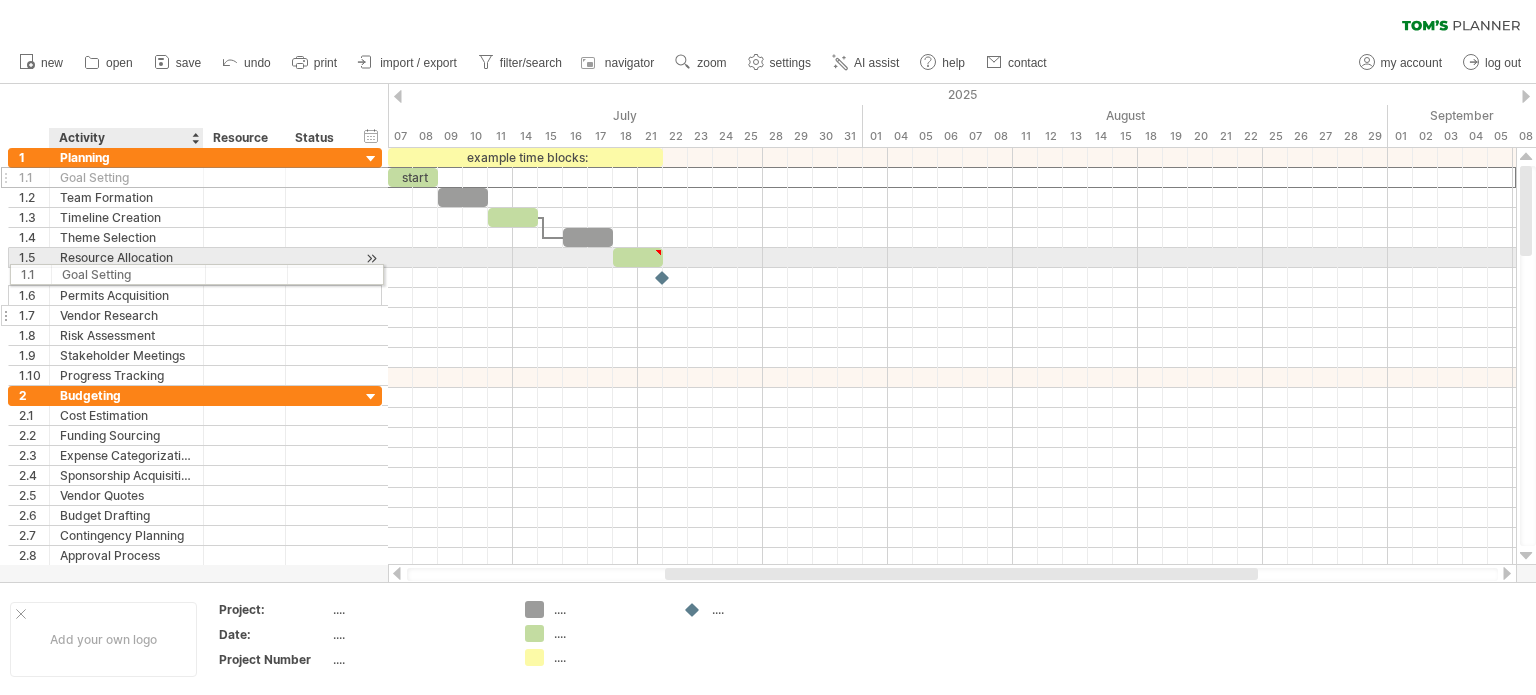 drag, startPoint x: 129, startPoint y: 185, endPoint x: 124, endPoint y: 286, distance: 101.12369 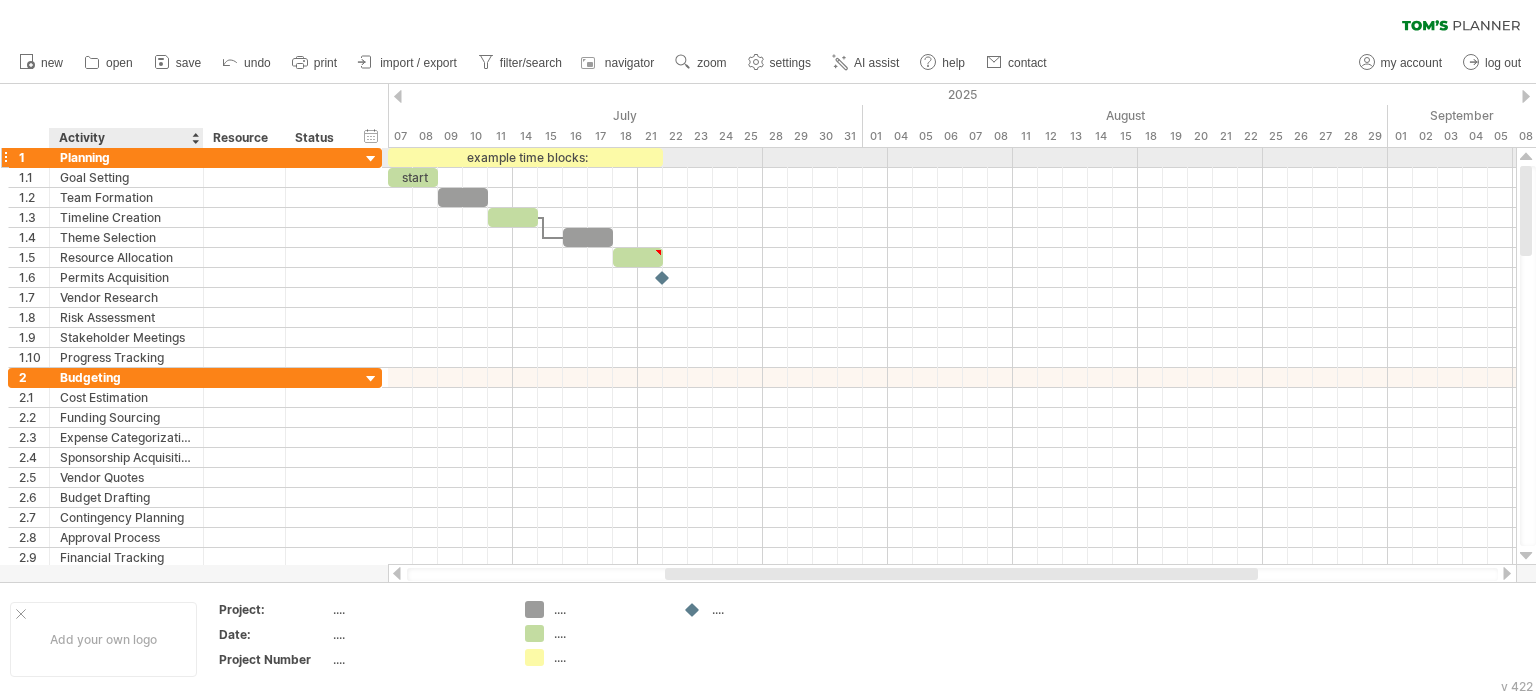 click on "Planning" at bounding box center [126, 157] 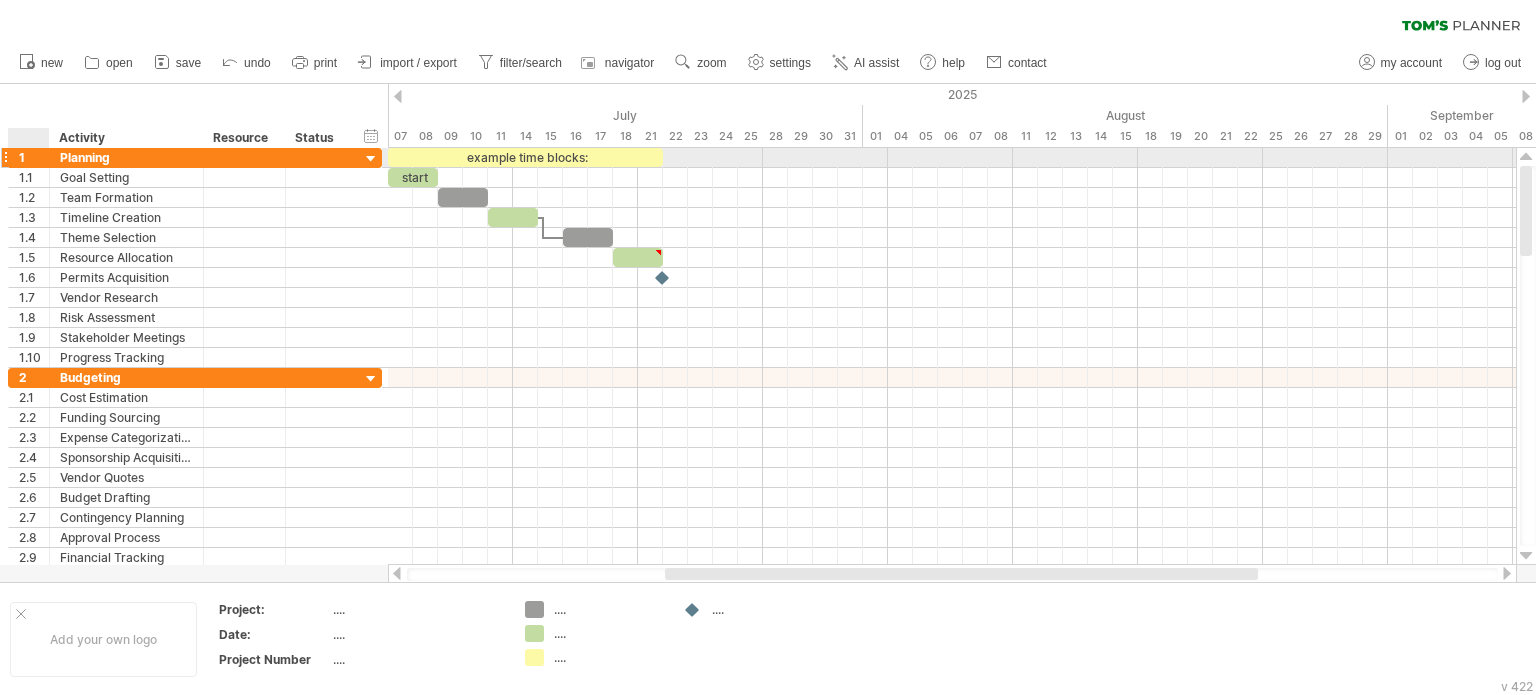 click at bounding box center [47, 158] 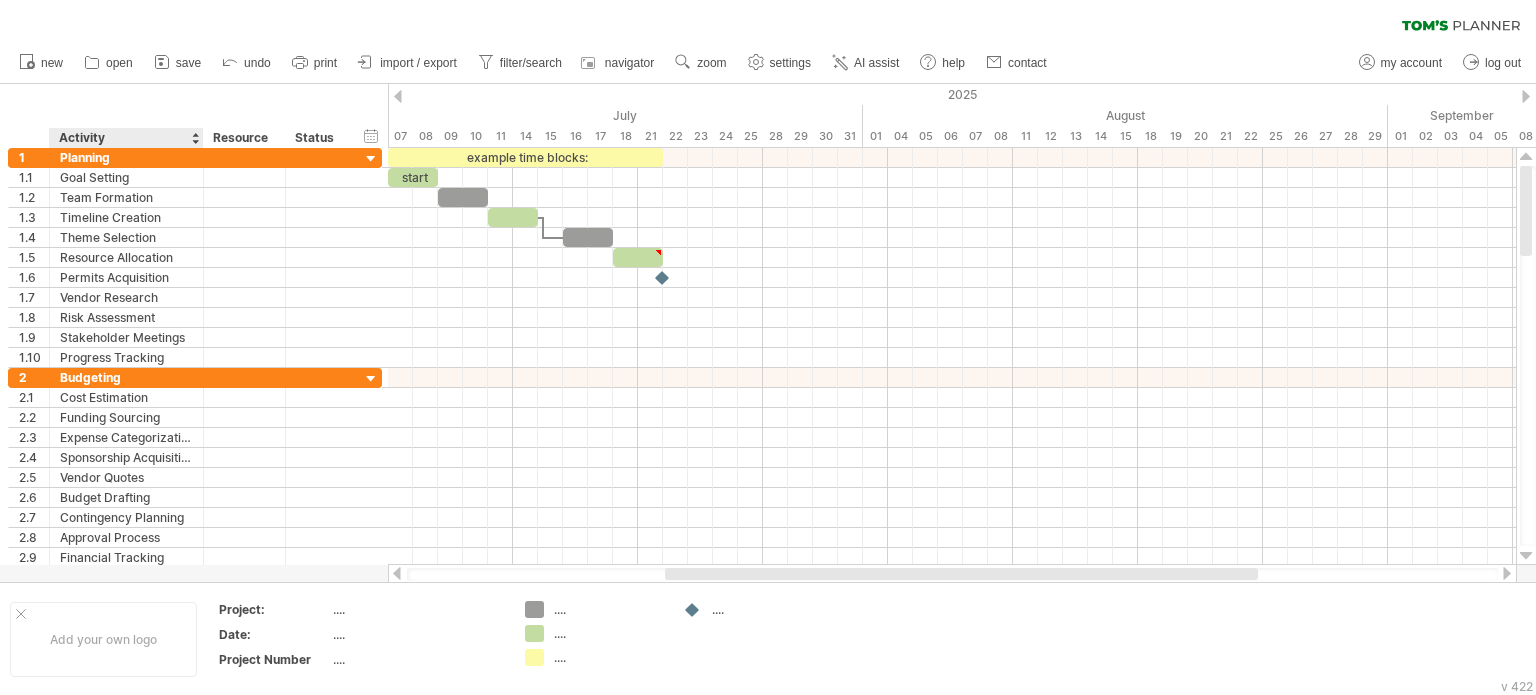 click on "Activity" at bounding box center [125, 138] 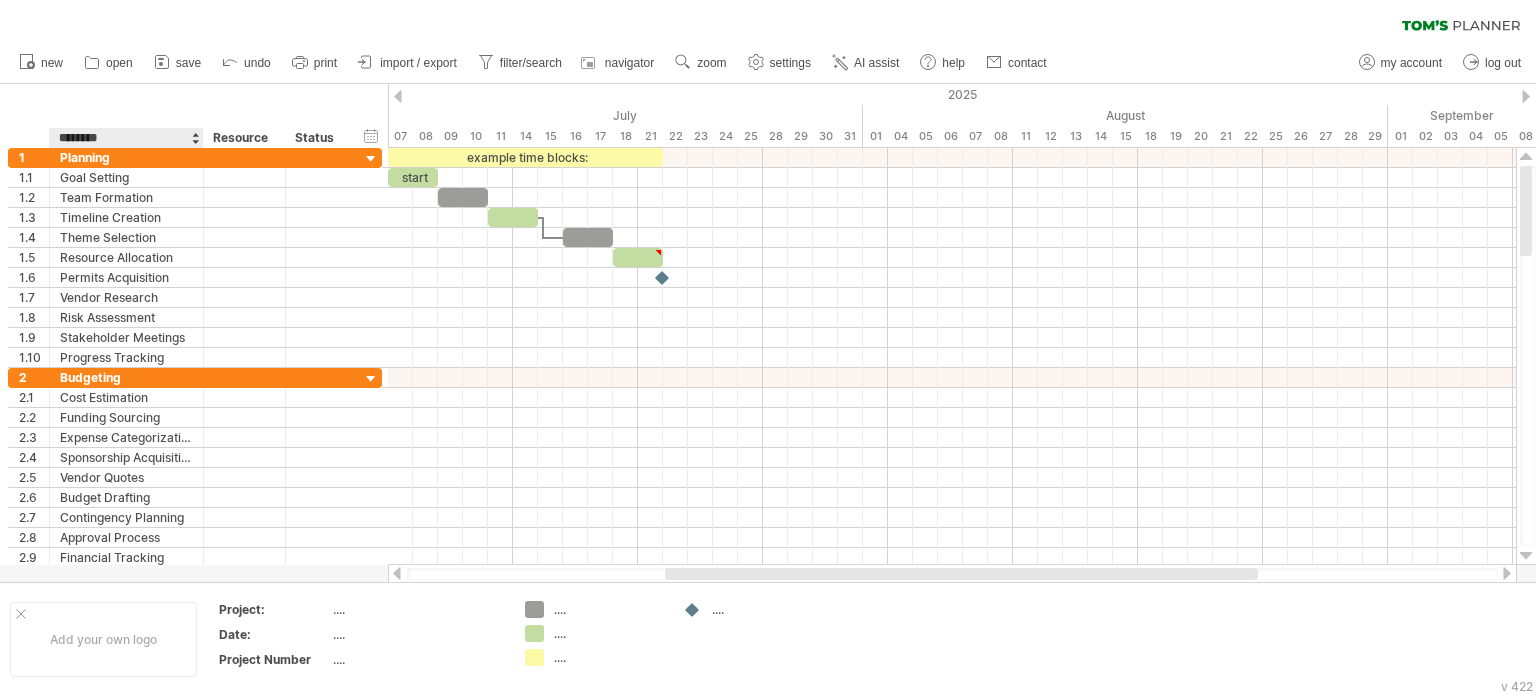 click on "hide start/end/duration show start/end/duration
******** Activity ******** Resource ****** Status" at bounding box center [194, 116] 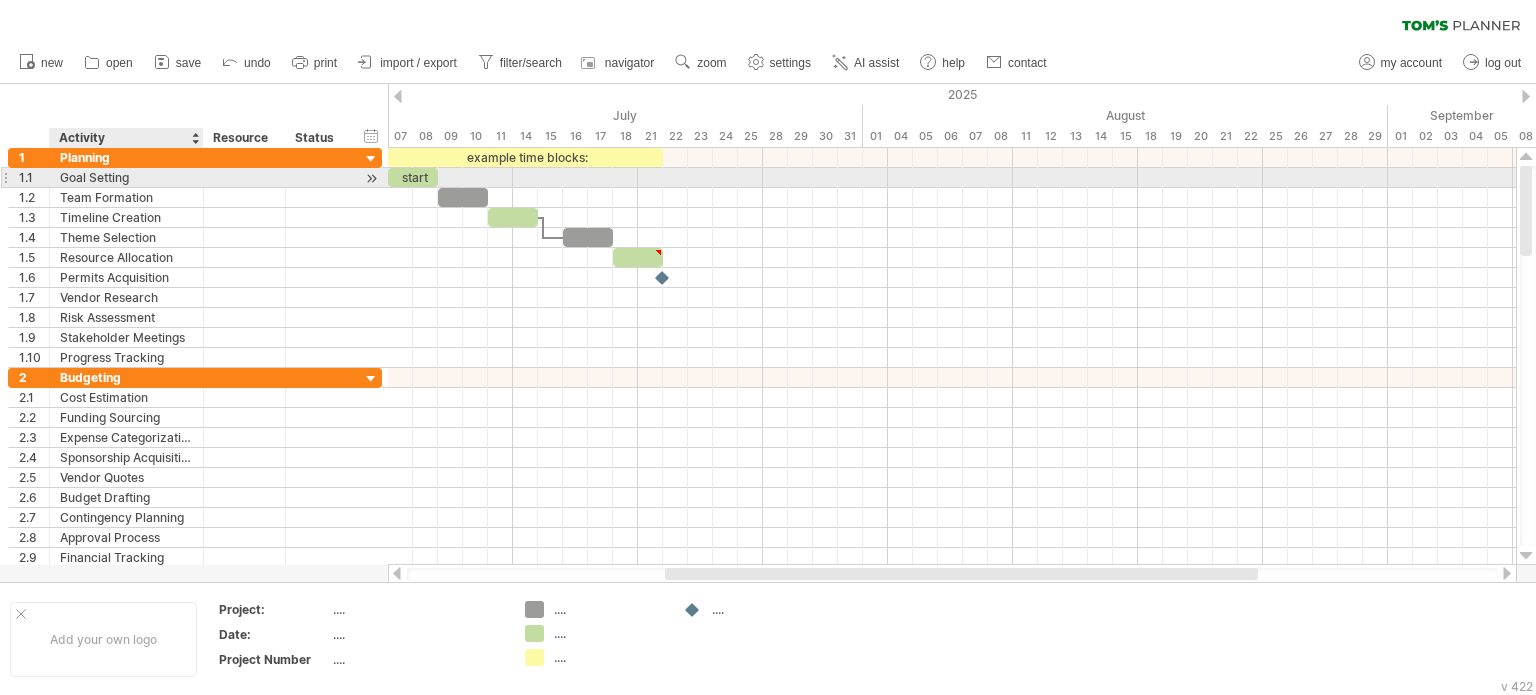 drag, startPoint x: 136, startPoint y: 105, endPoint x: 127, endPoint y: 144, distance: 40.024994 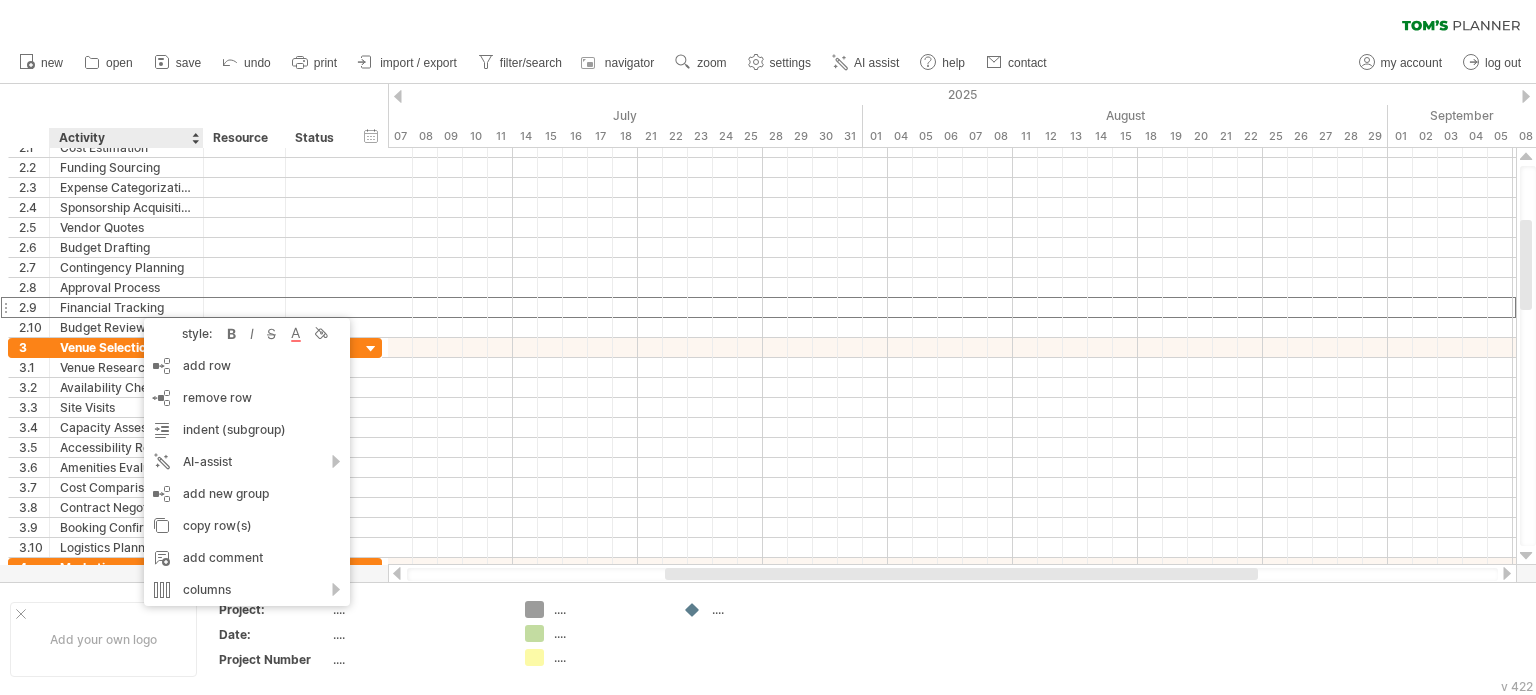 click on "Activity" at bounding box center (125, 138) 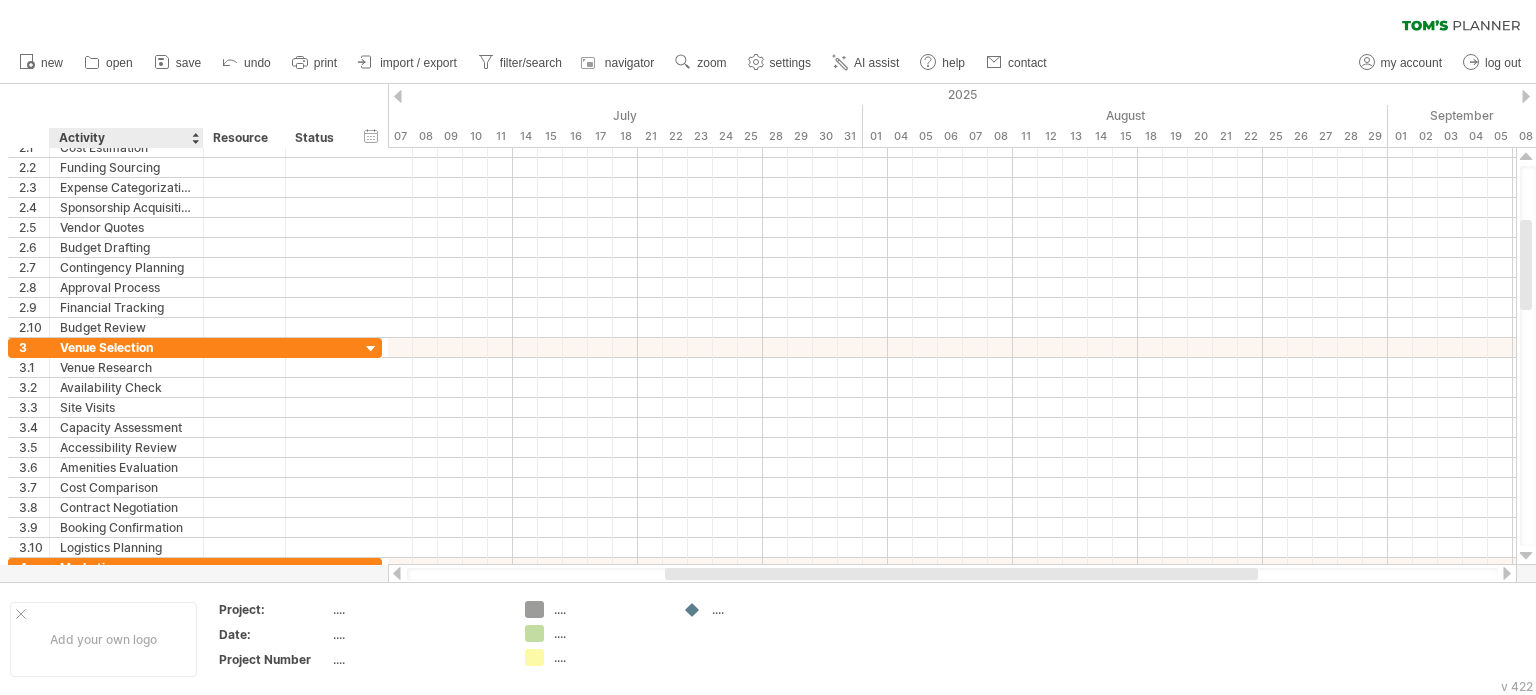 click on "hide start/end/duration show start/end/duration
******** Activity ******** Resource ****** Status" at bounding box center [194, 116] 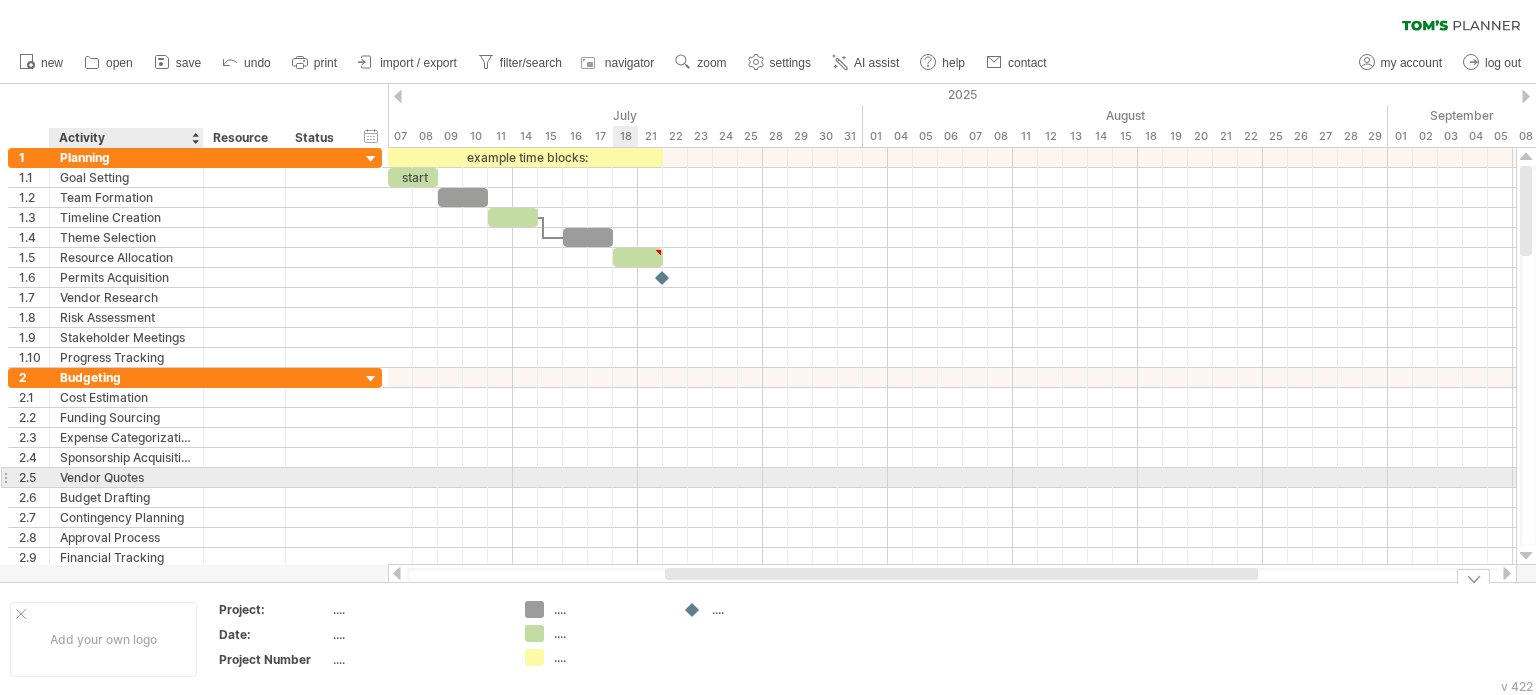 click at bounding box center [952, 478] 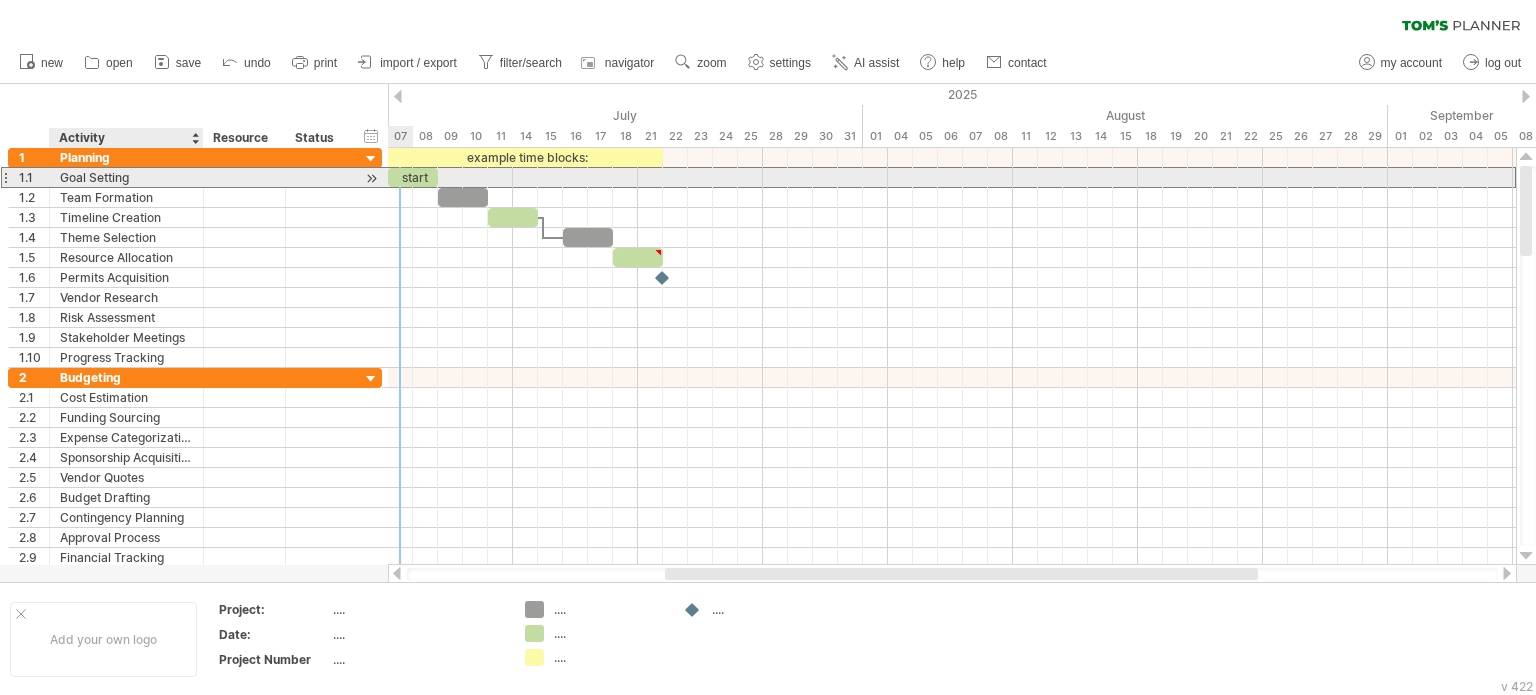 click on "Goal Setting" at bounding box center (126, 177) 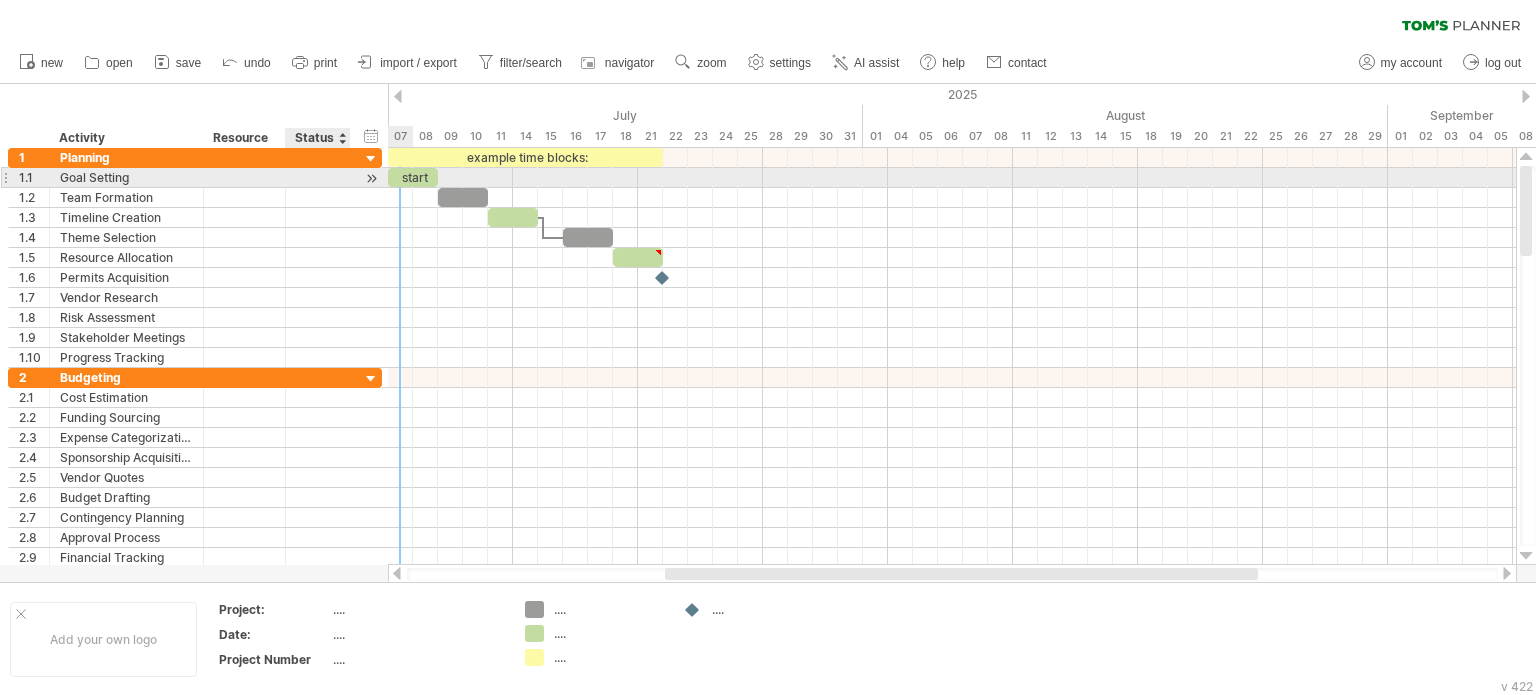 click at bounding box center (371, 178) 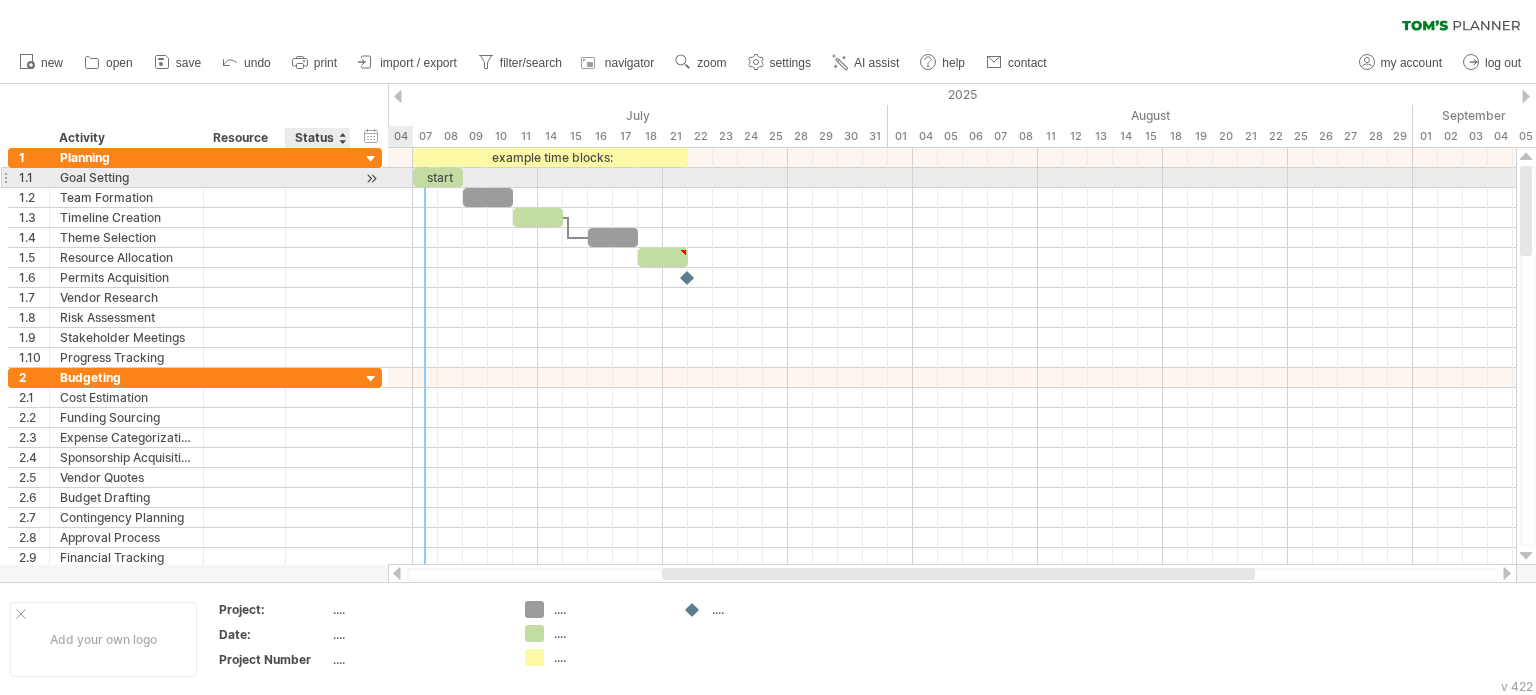 click at bounding box center (371, 178) 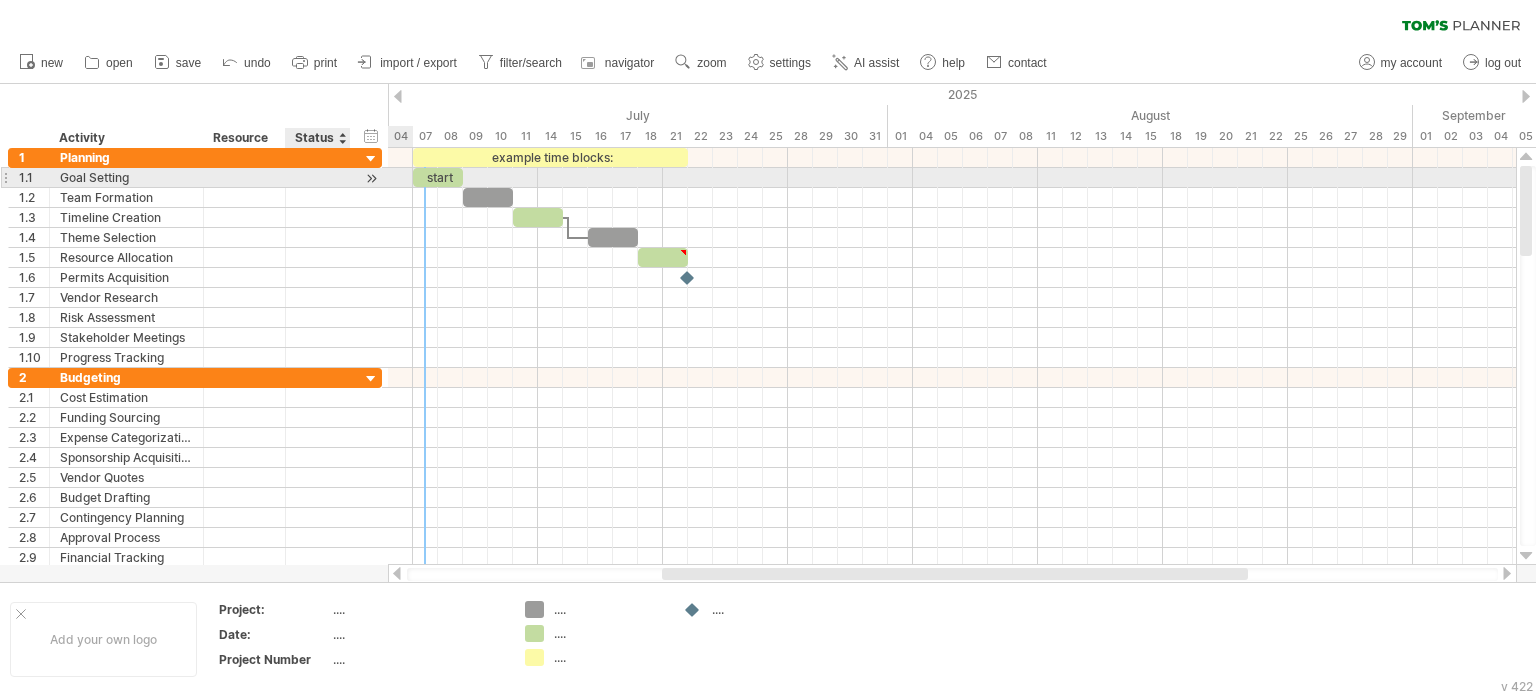 click at bounding box center (371, 178) 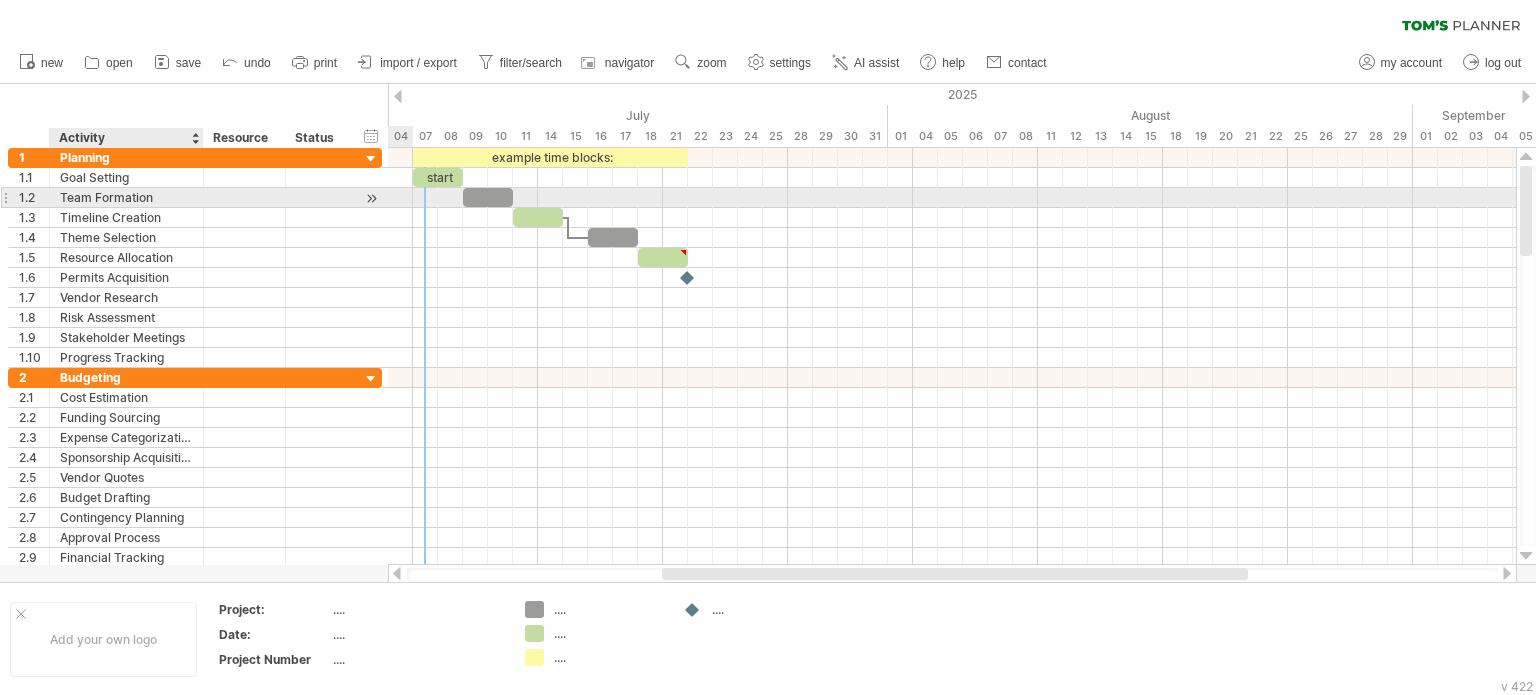 click on "Team Formation" at bounding box center [126, 197] 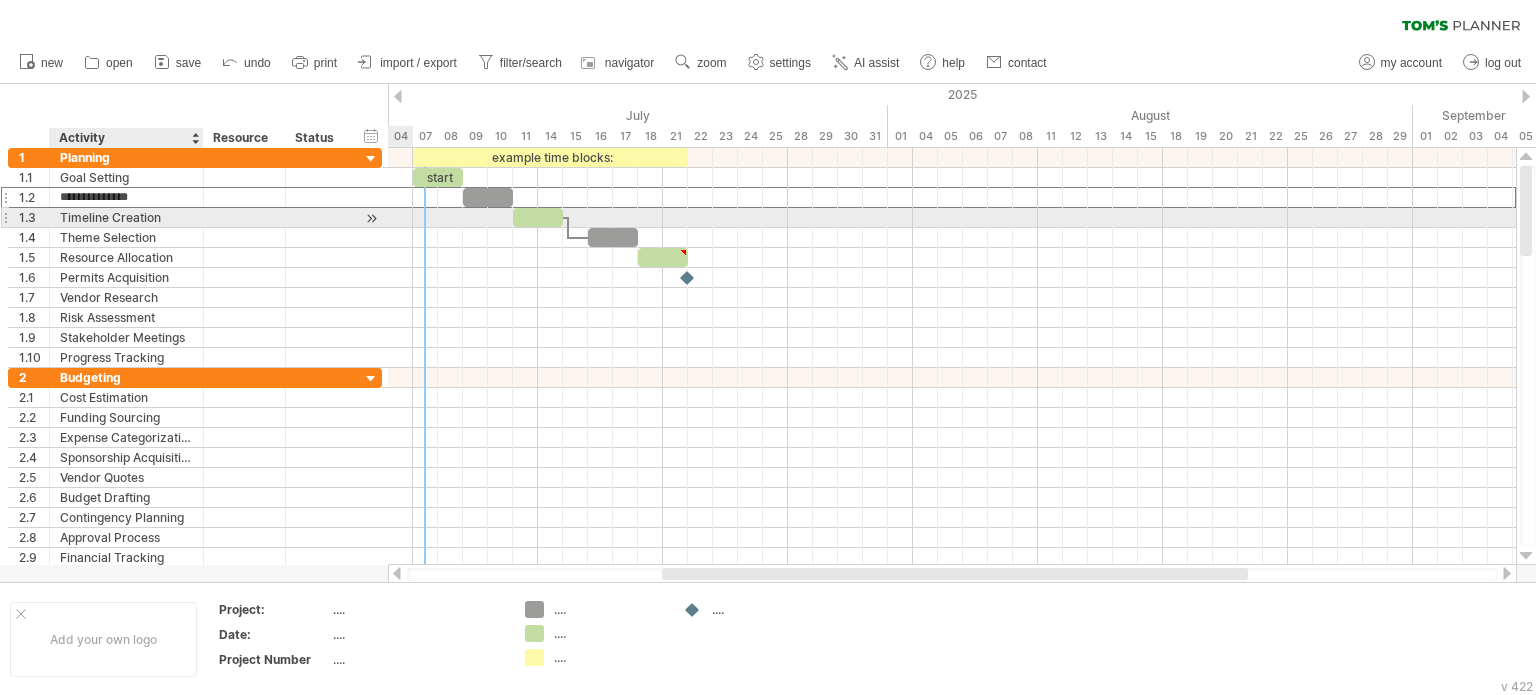 click on "Timeline Creation" at bounding box center [126, 217] 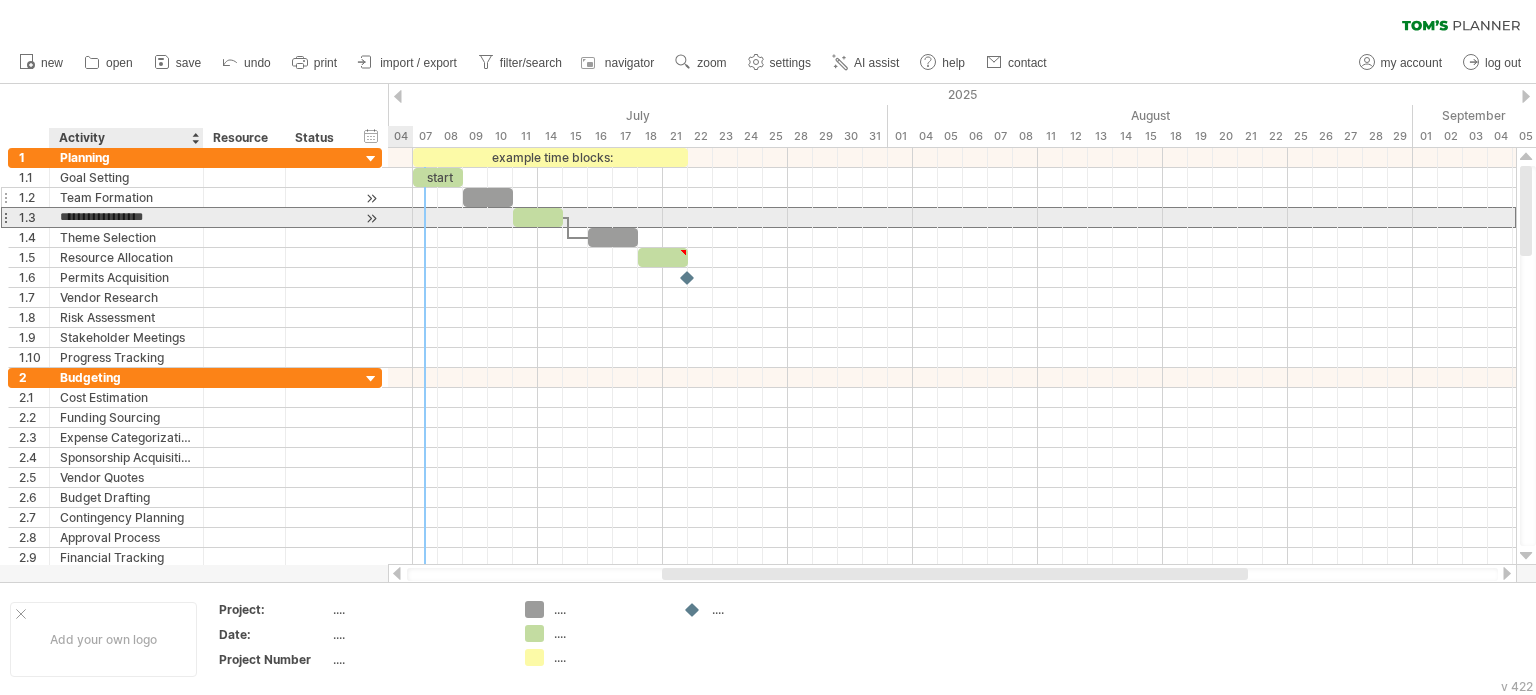 click on "Team Formation" at bounding box center [126, 197] 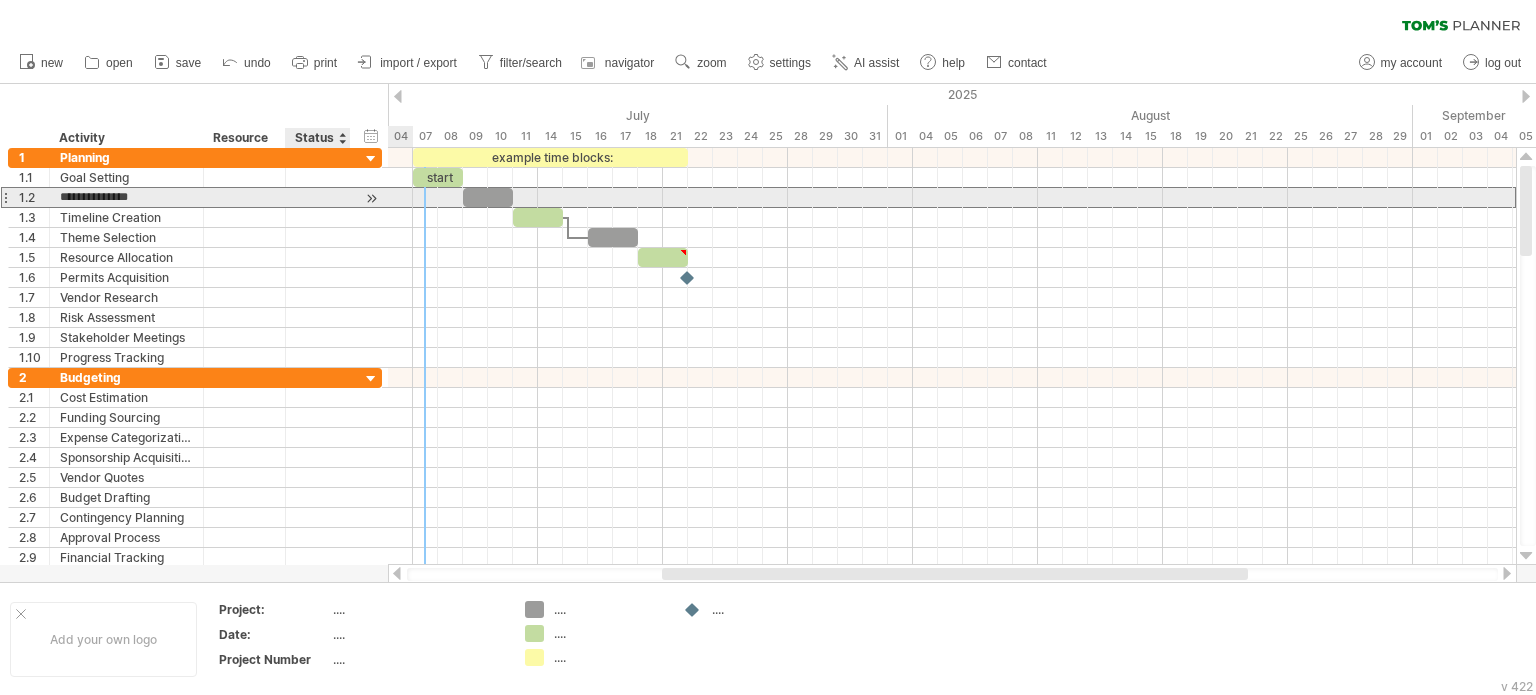 click at bounding box center (371, 198) 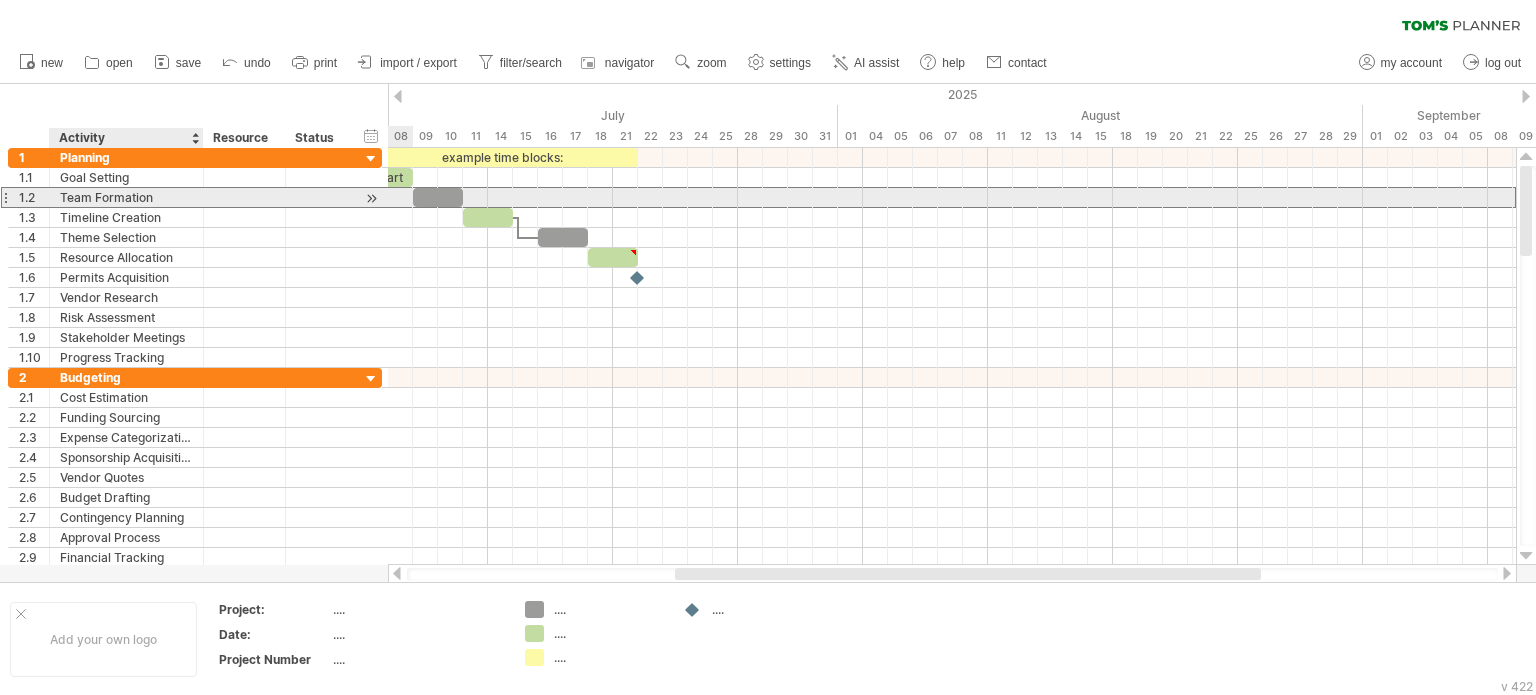 click on "Team Formation" at bounding box center [126, 197] 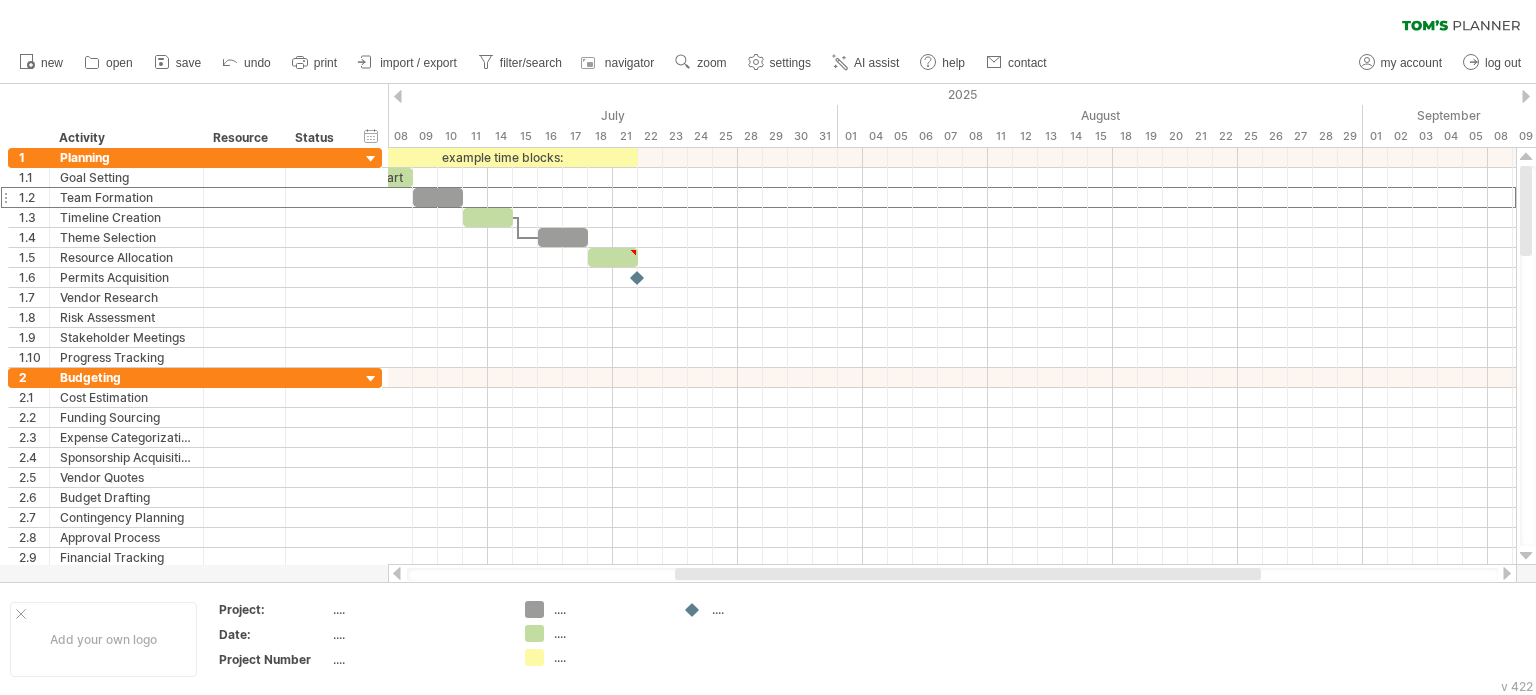 click at bounding box center (398, 96) 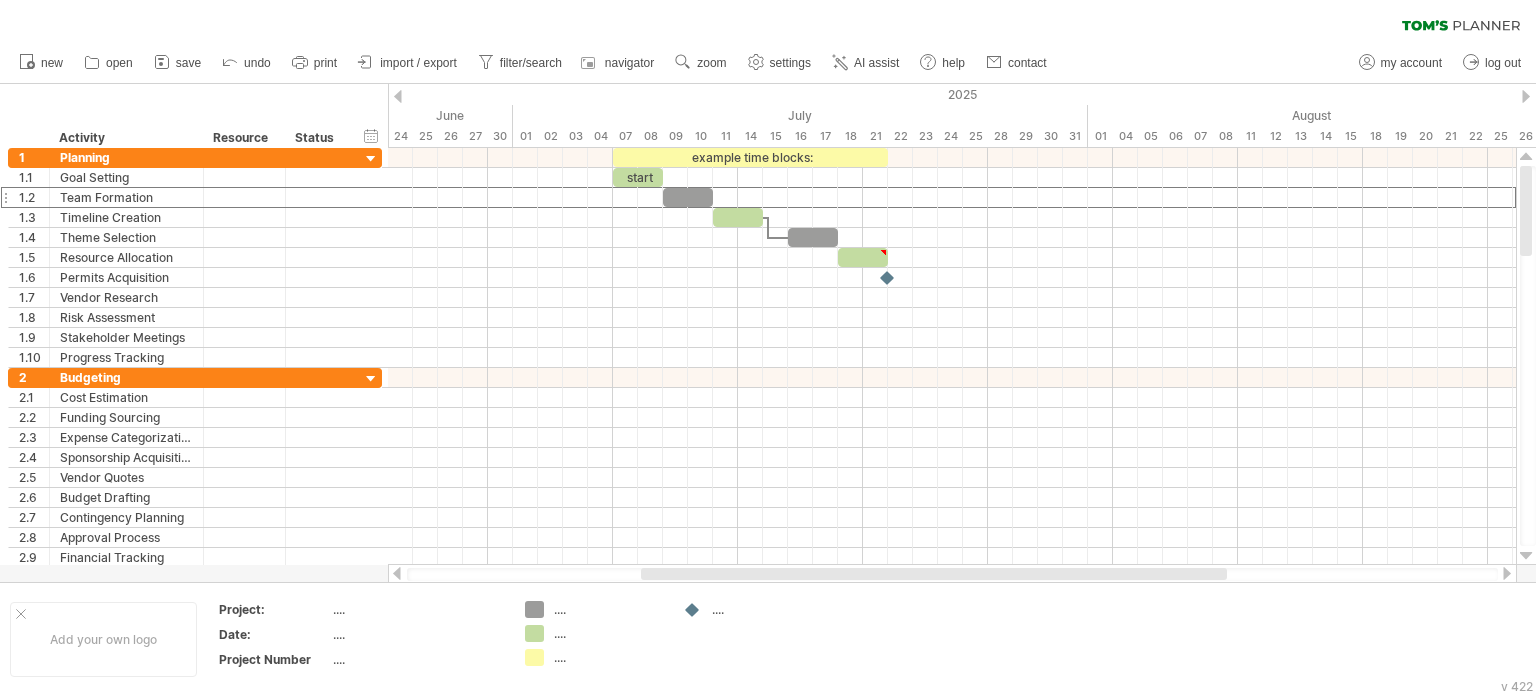 click at bounding box center [398, 96] 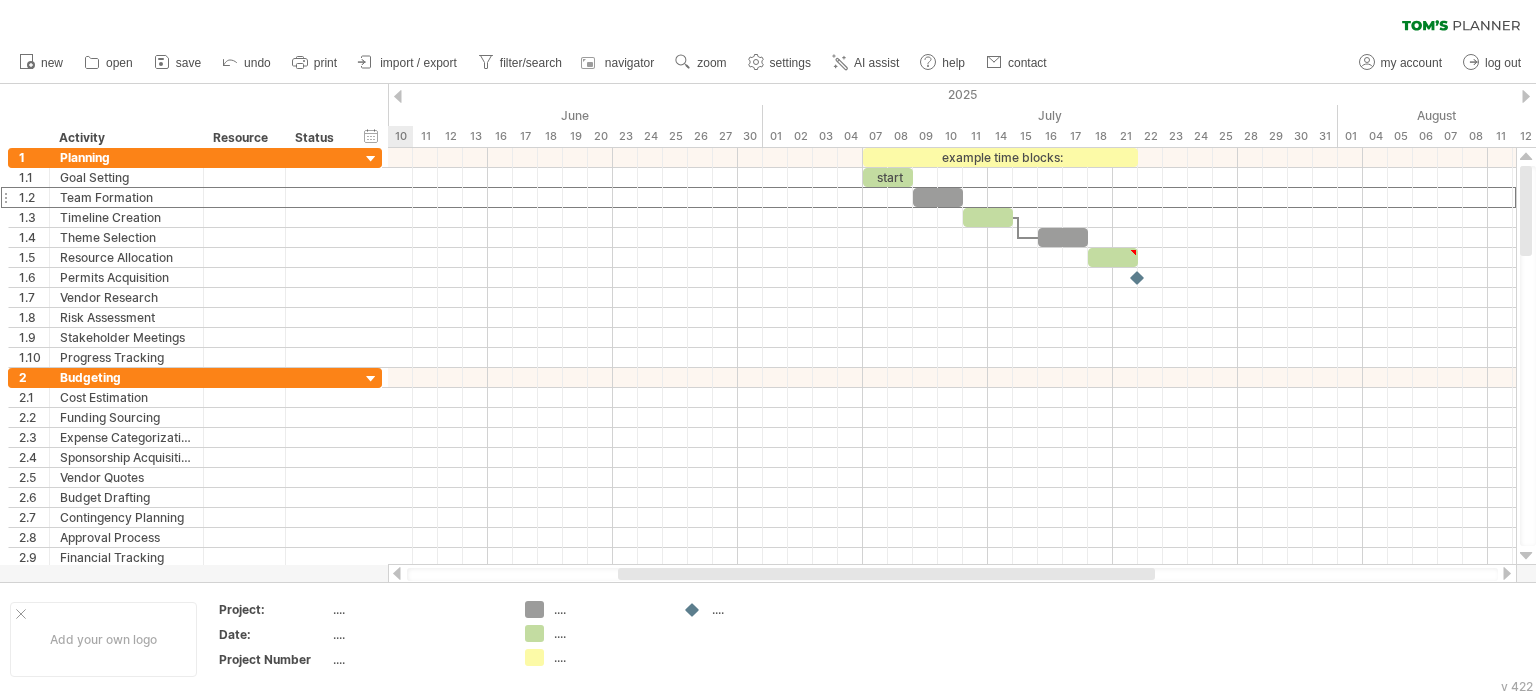 click at bounding box center [398, 96] 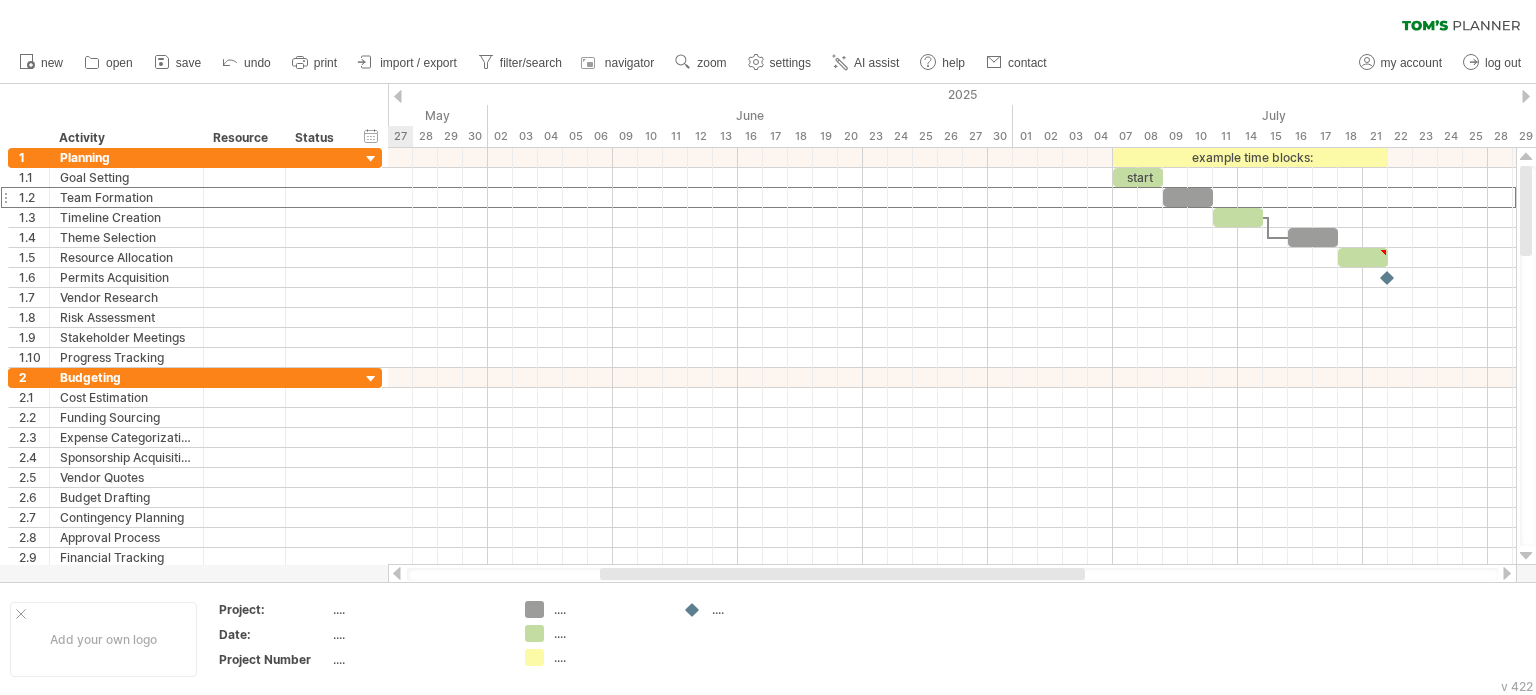 click at bounding box center (398, 96) 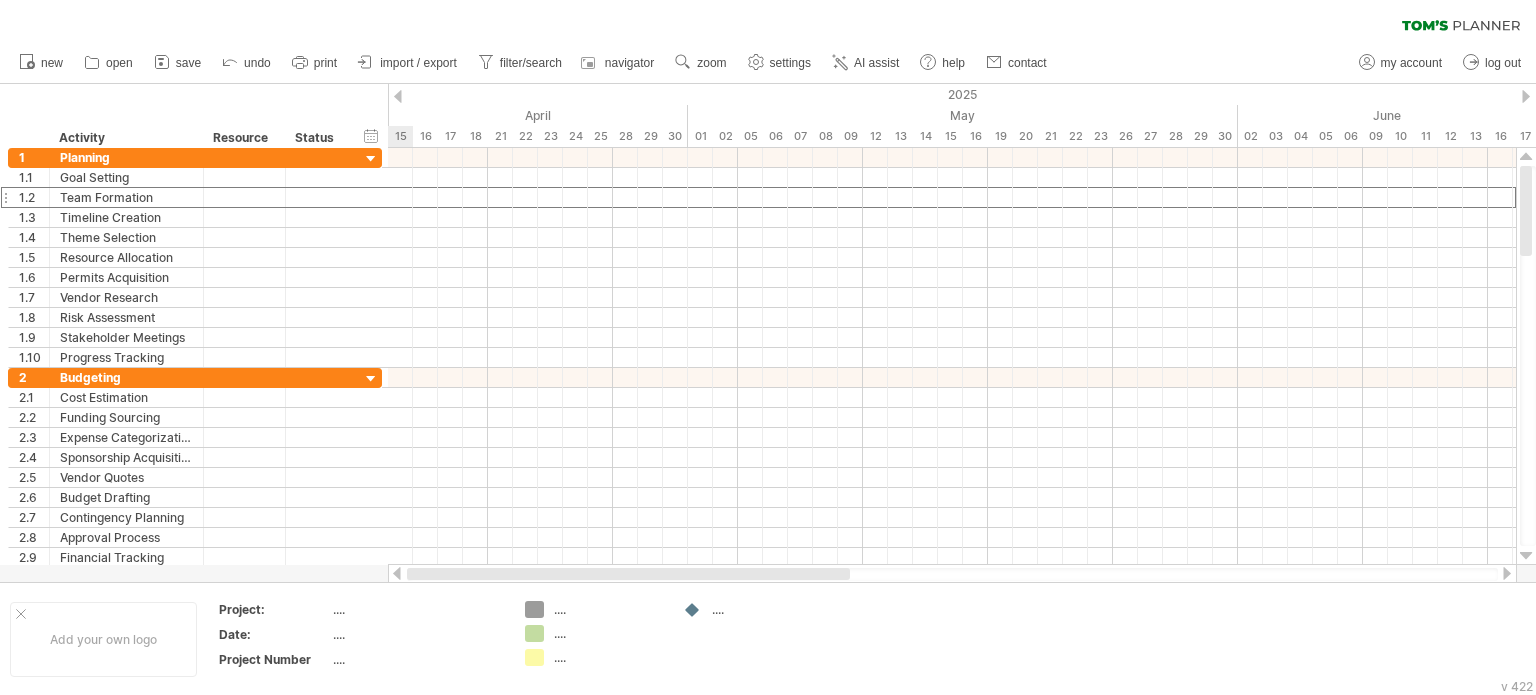 drag, startPoint x: 640, startPoint y: 577, endPoint x: 407, endPoint y: 571, distance: 233.07724 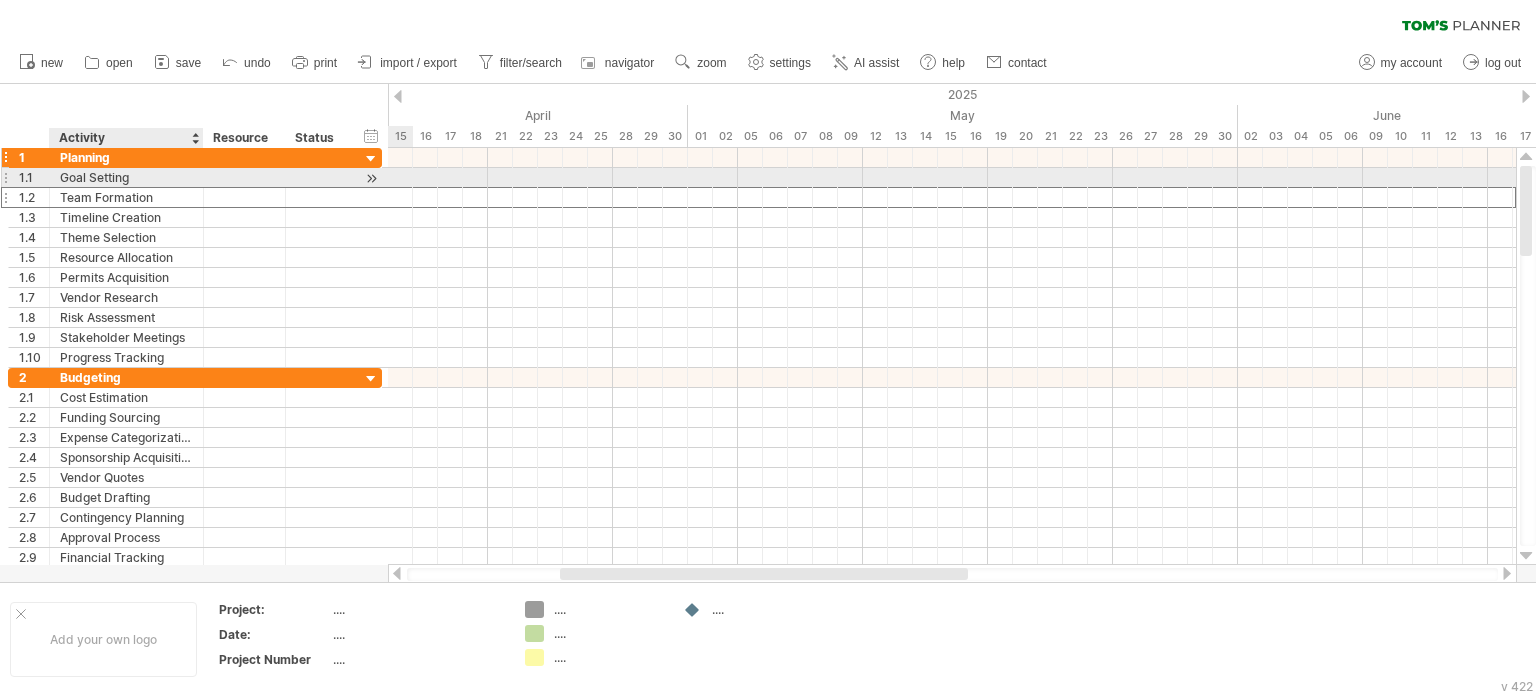 click on "**********" at bounding box center [195, 258] 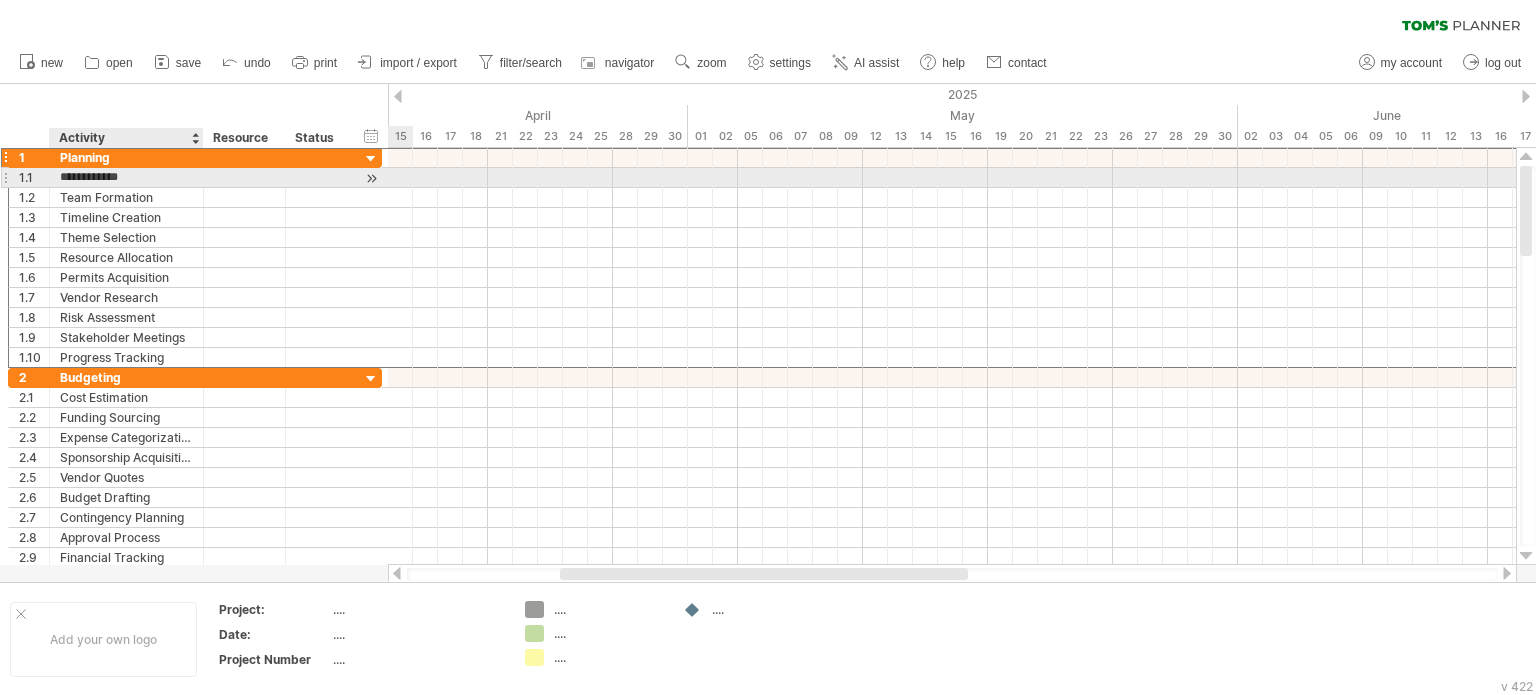 click on "**********" at bounding box center [126, 177] 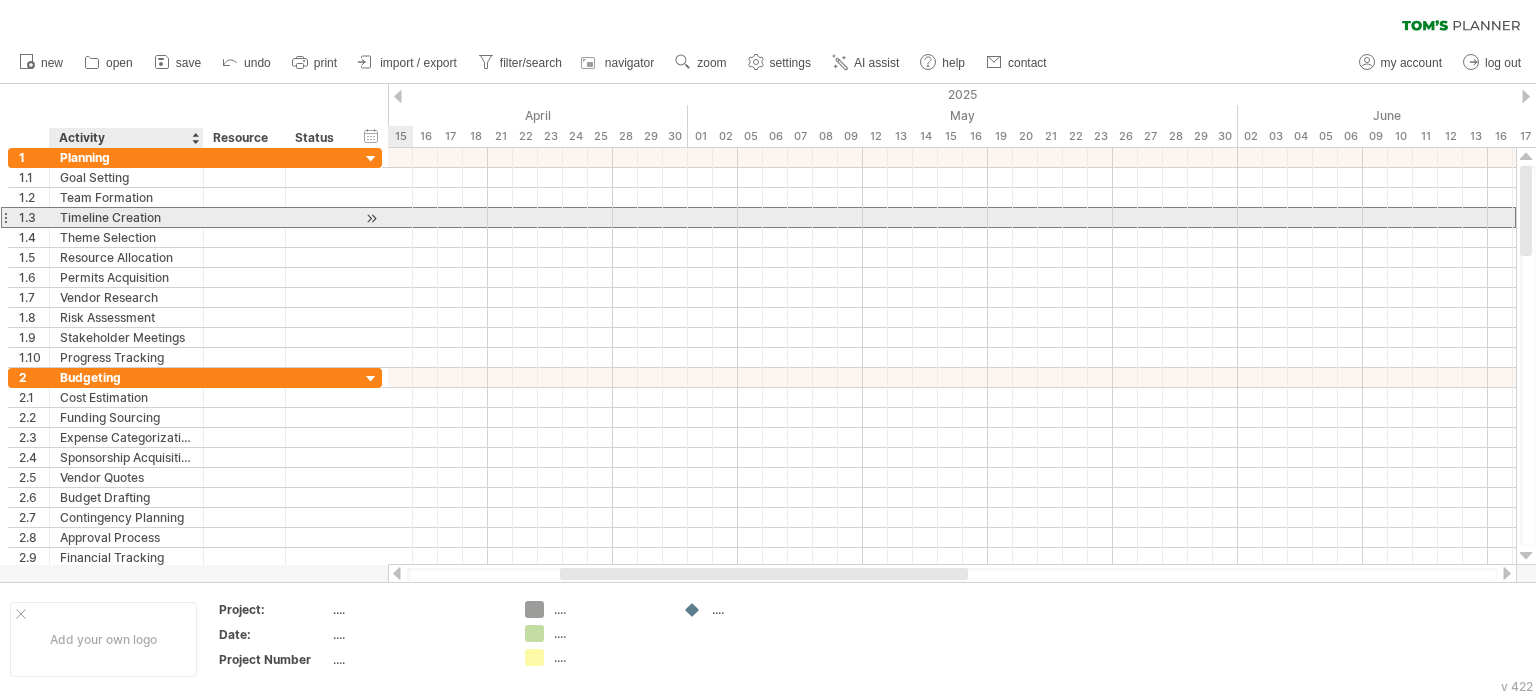 click on "Timeline Creation" at bounding box center (126, 217) 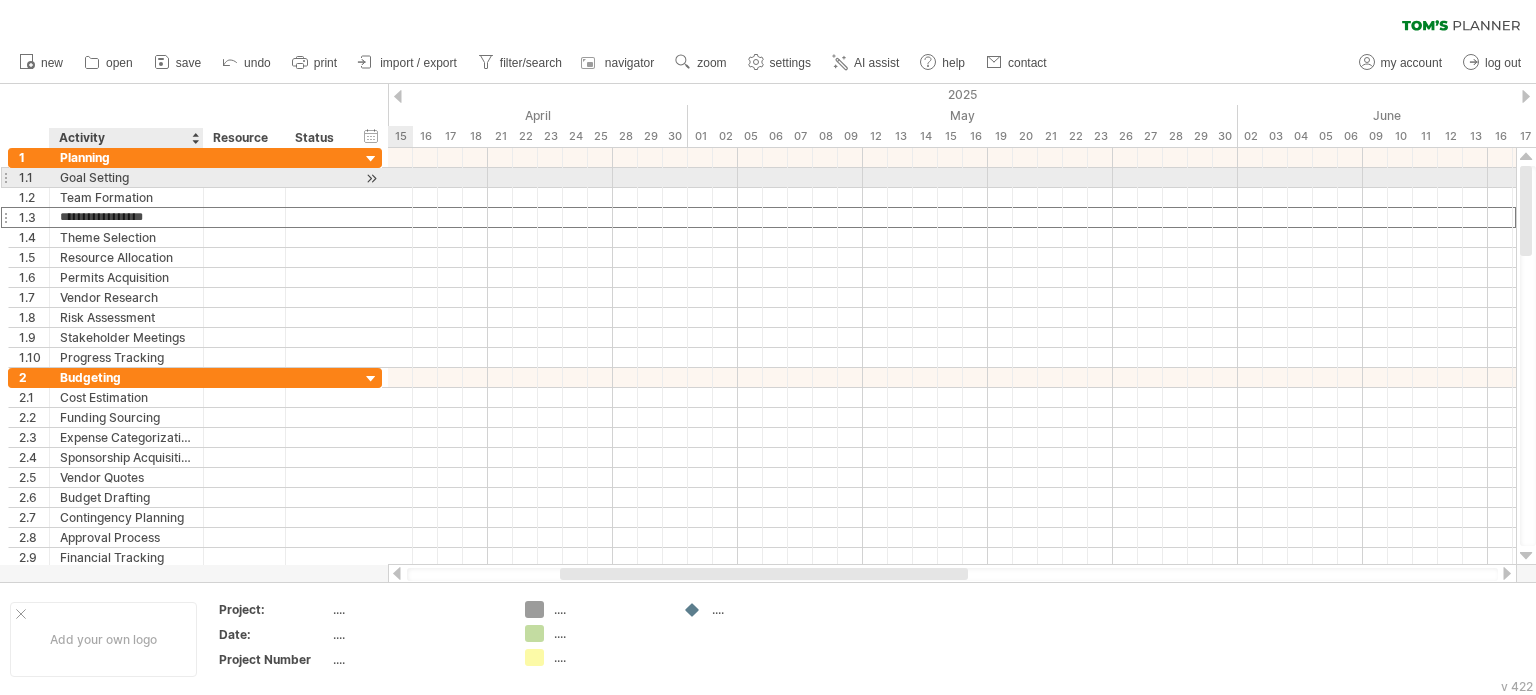 click on "Goal Setting" at bounding box center [126, 177] 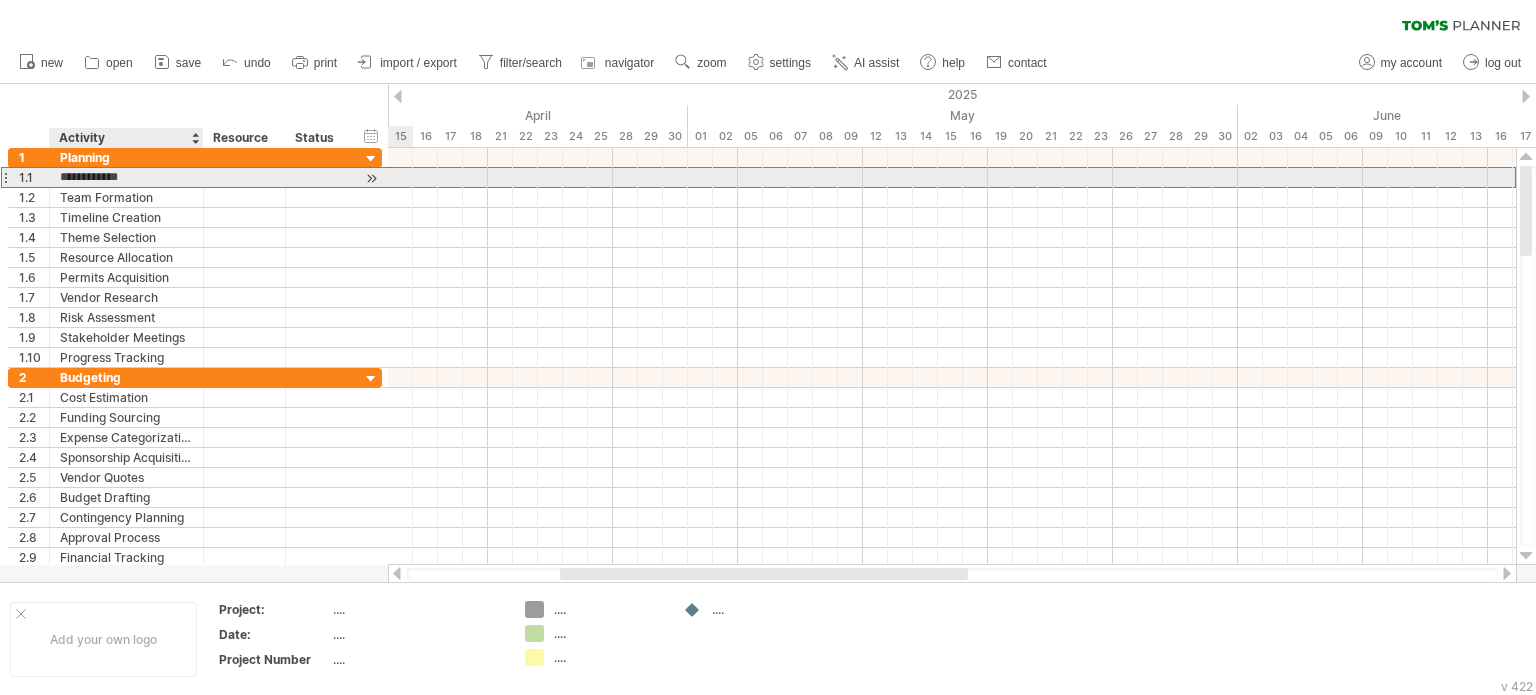 click on "**********" at bounding box center [126, 177] 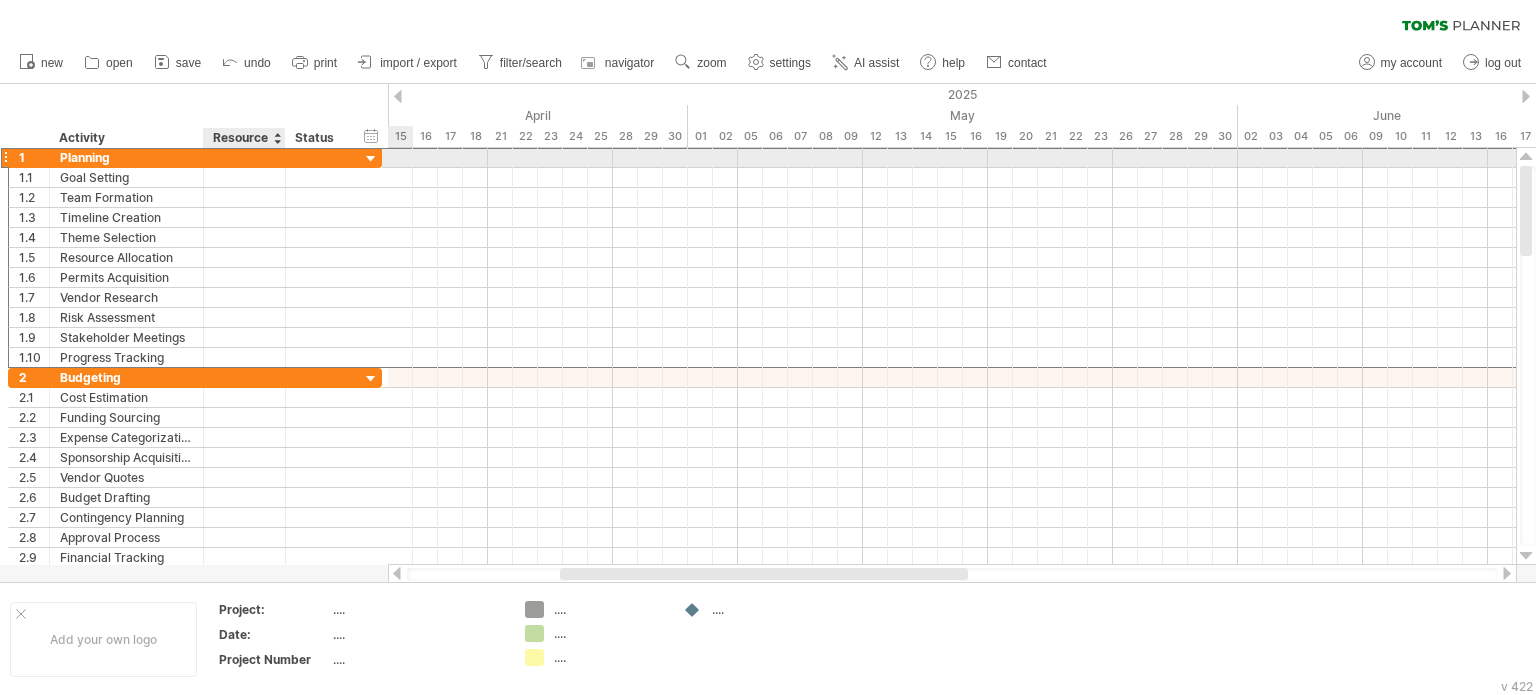 click at bounding box center (126, 157) 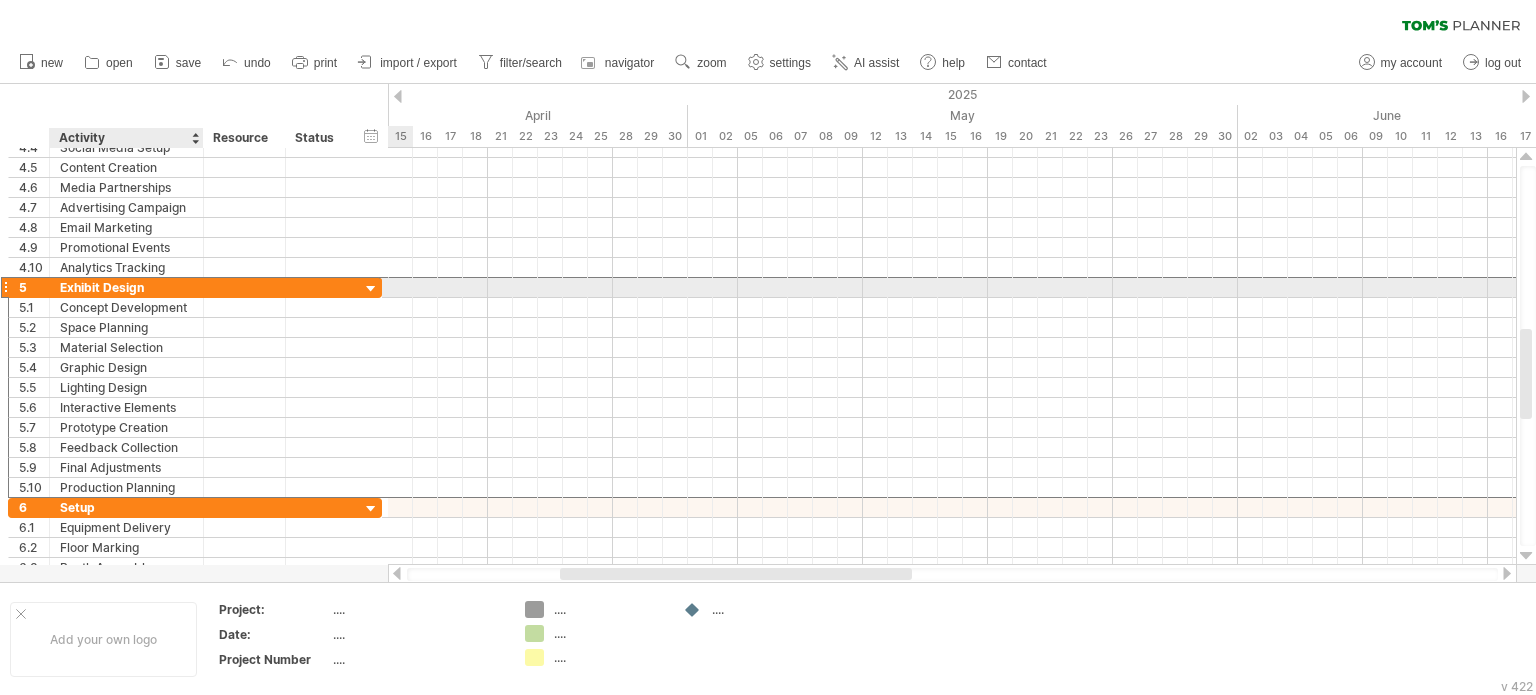 click on "Exhibit Design" at bounding box center [126, 287] 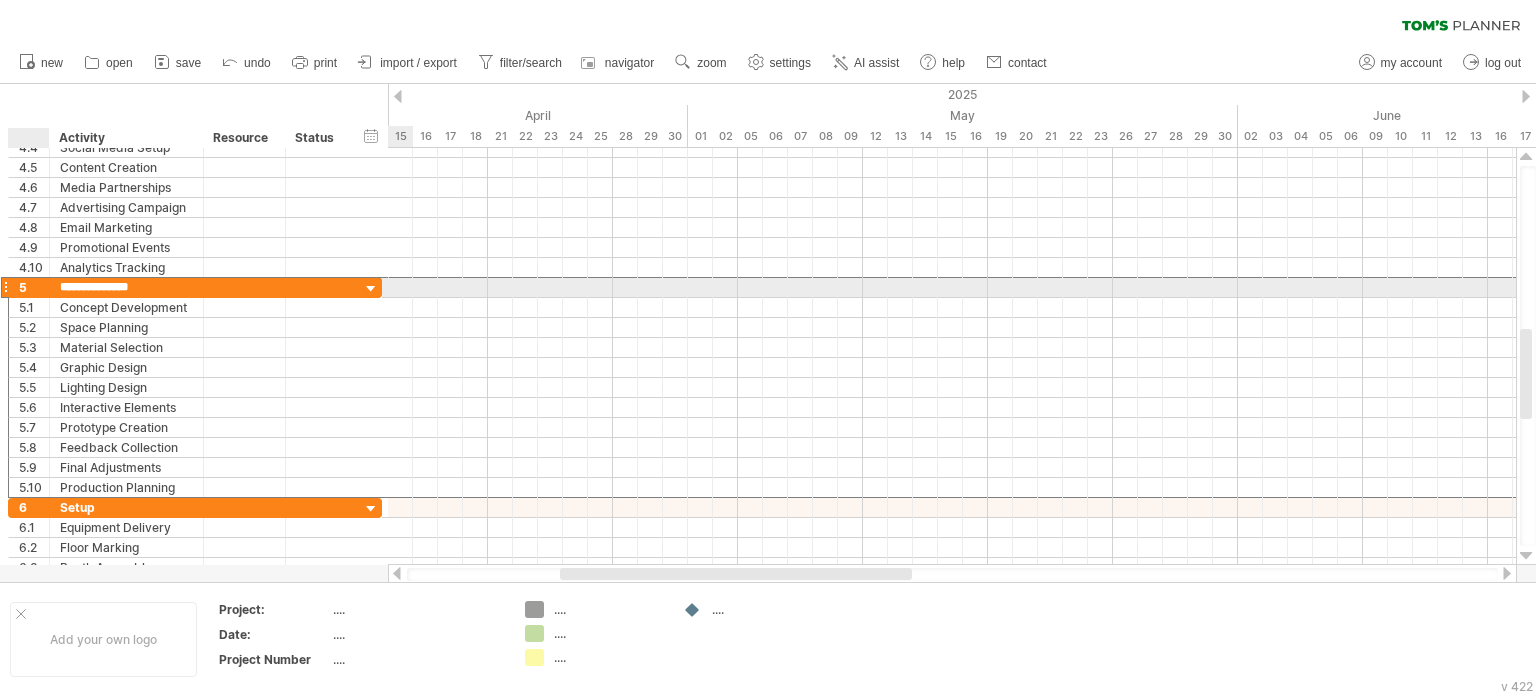 drag, startPoint x: 145, startPoint y: 284, endPoint x: 58, endPoint y: 284, distance: 87 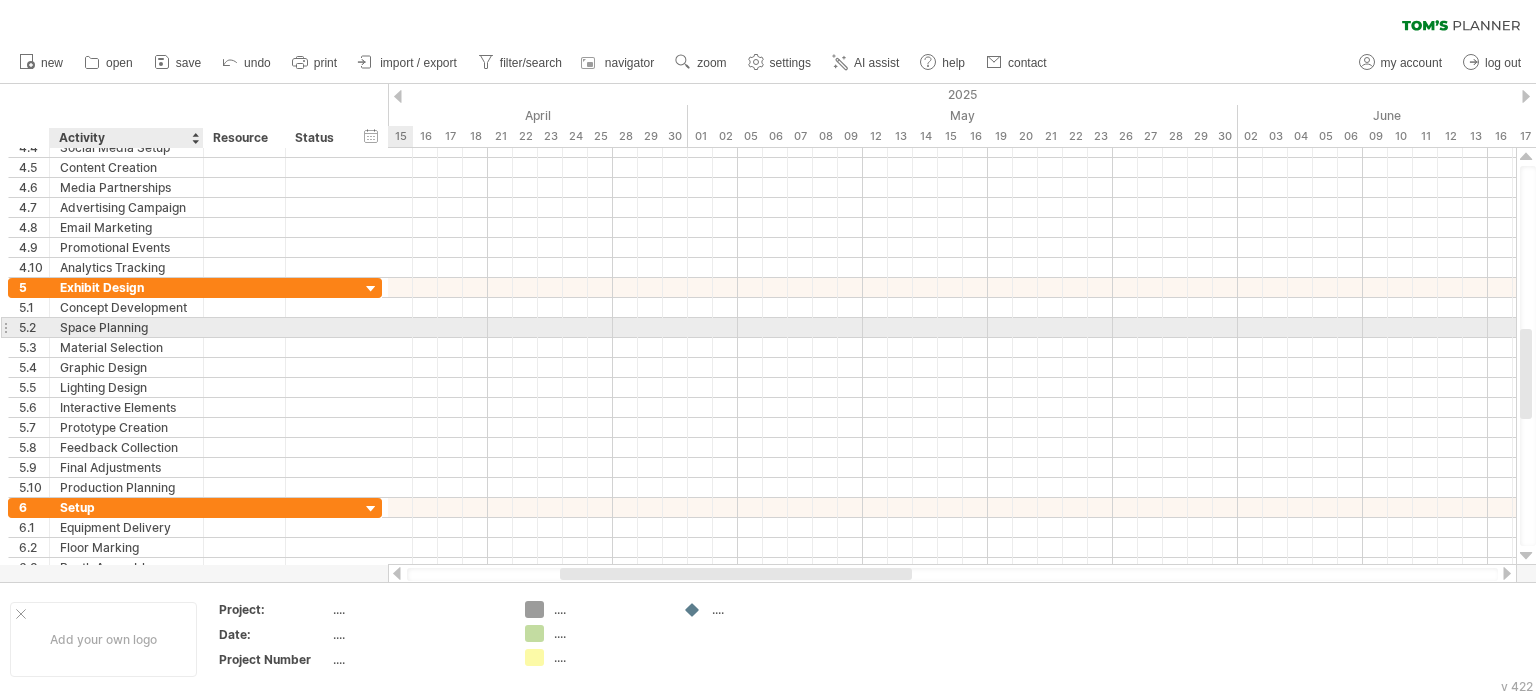 click on "Space Planning" at bounding box center [126, 327] 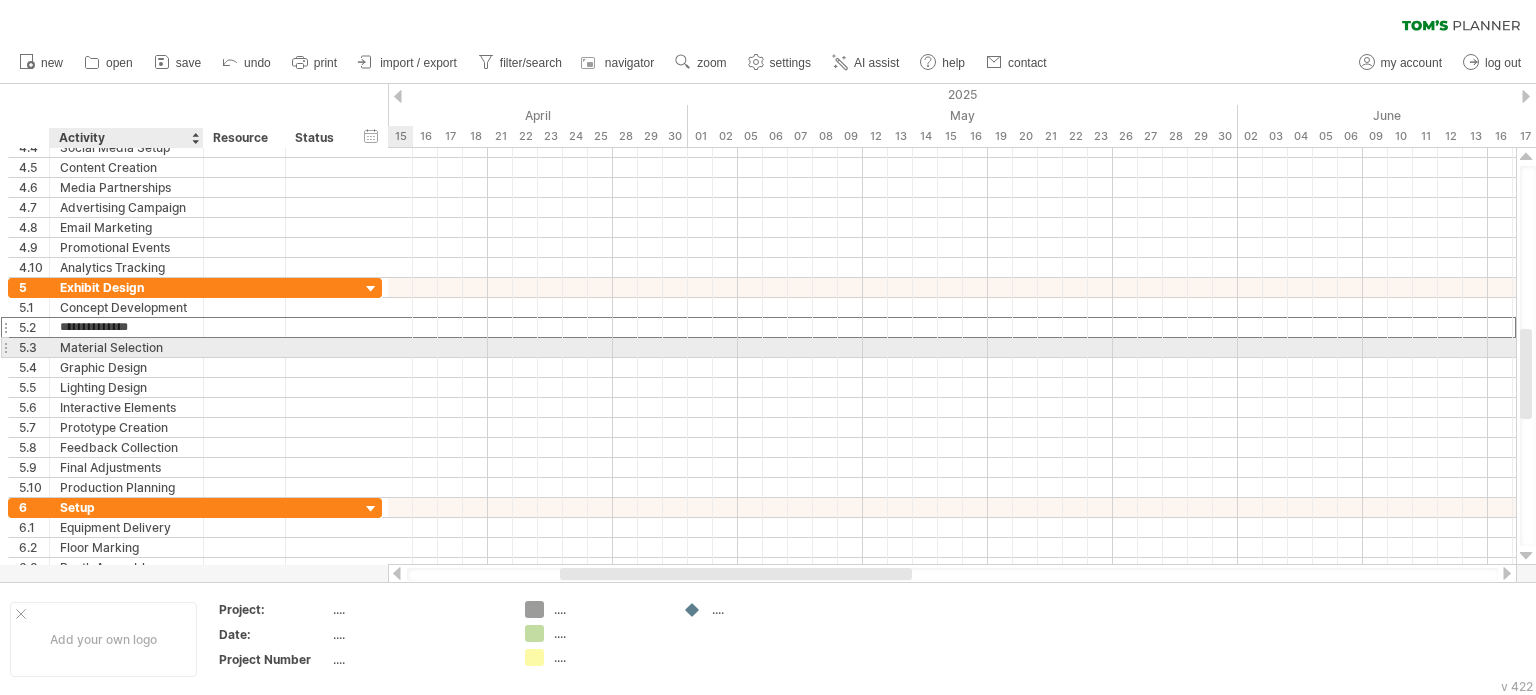 click on "Material Selection" at bounding box center [126, 347] 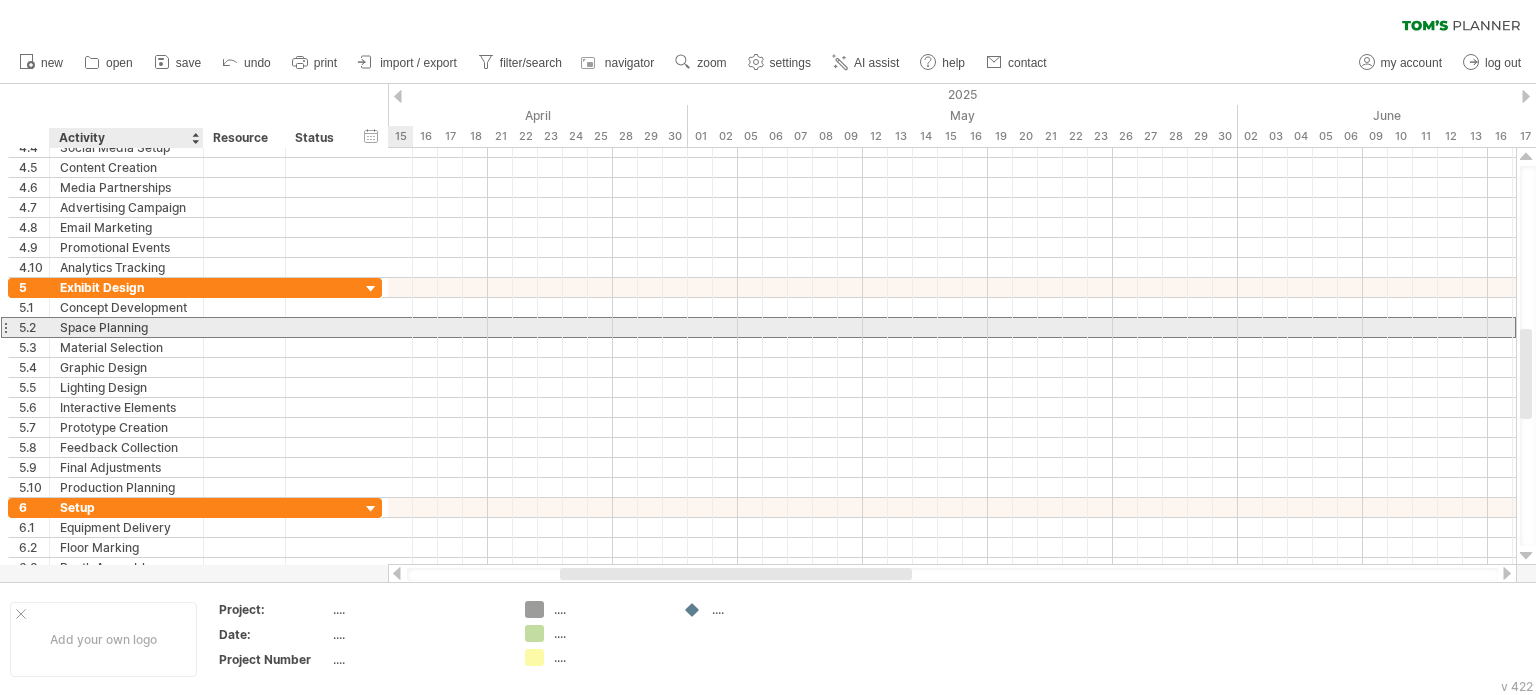 click on "Space Planning" at bounding box center (126, 327) 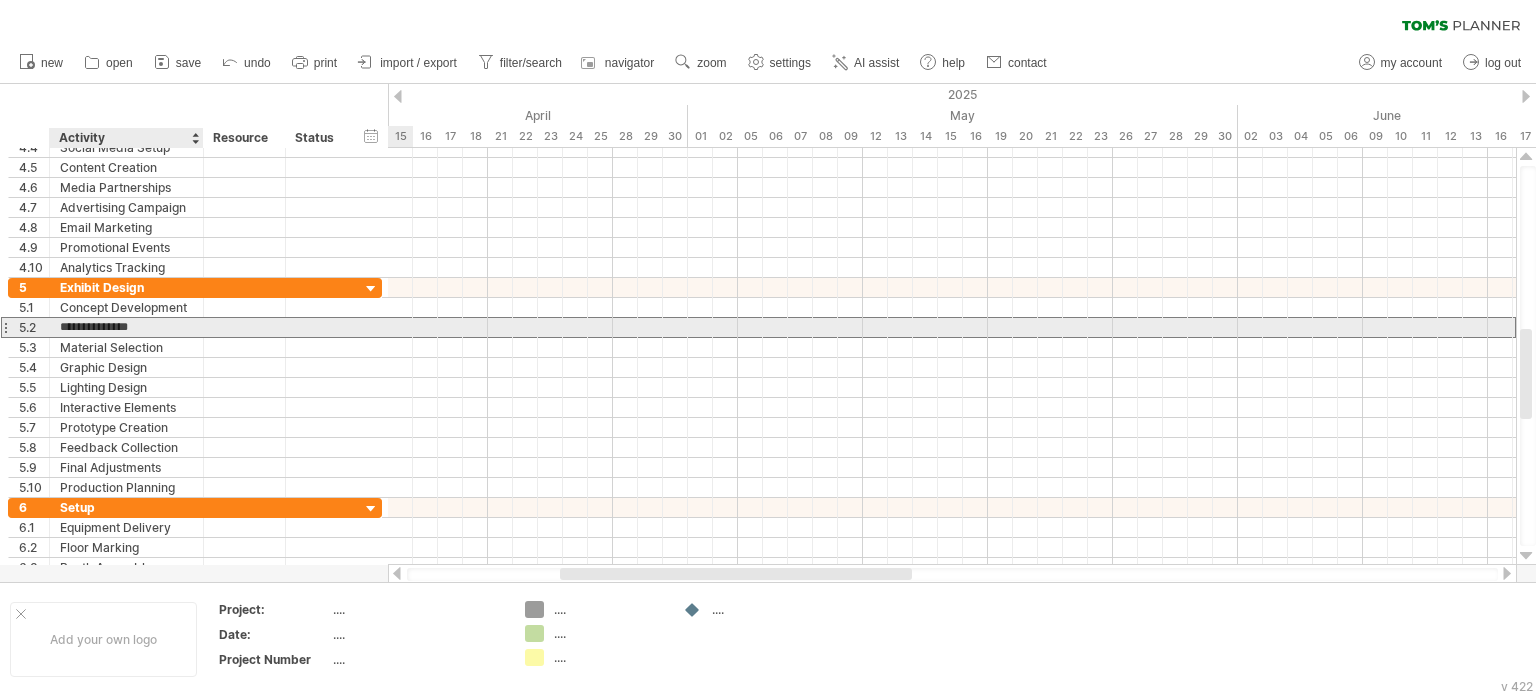 click on "**********" at bounding box center [126, 327] 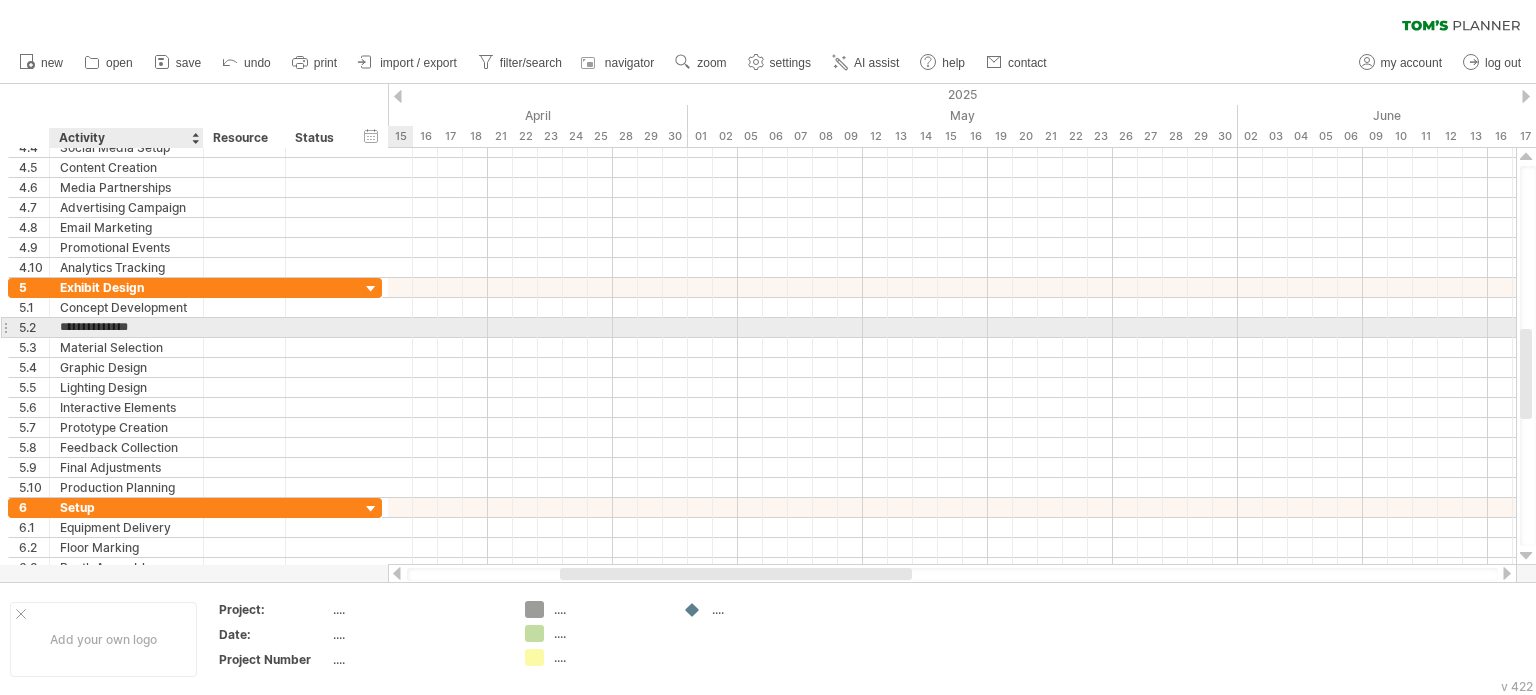 click on "**********" at bounding box center [126, 327] 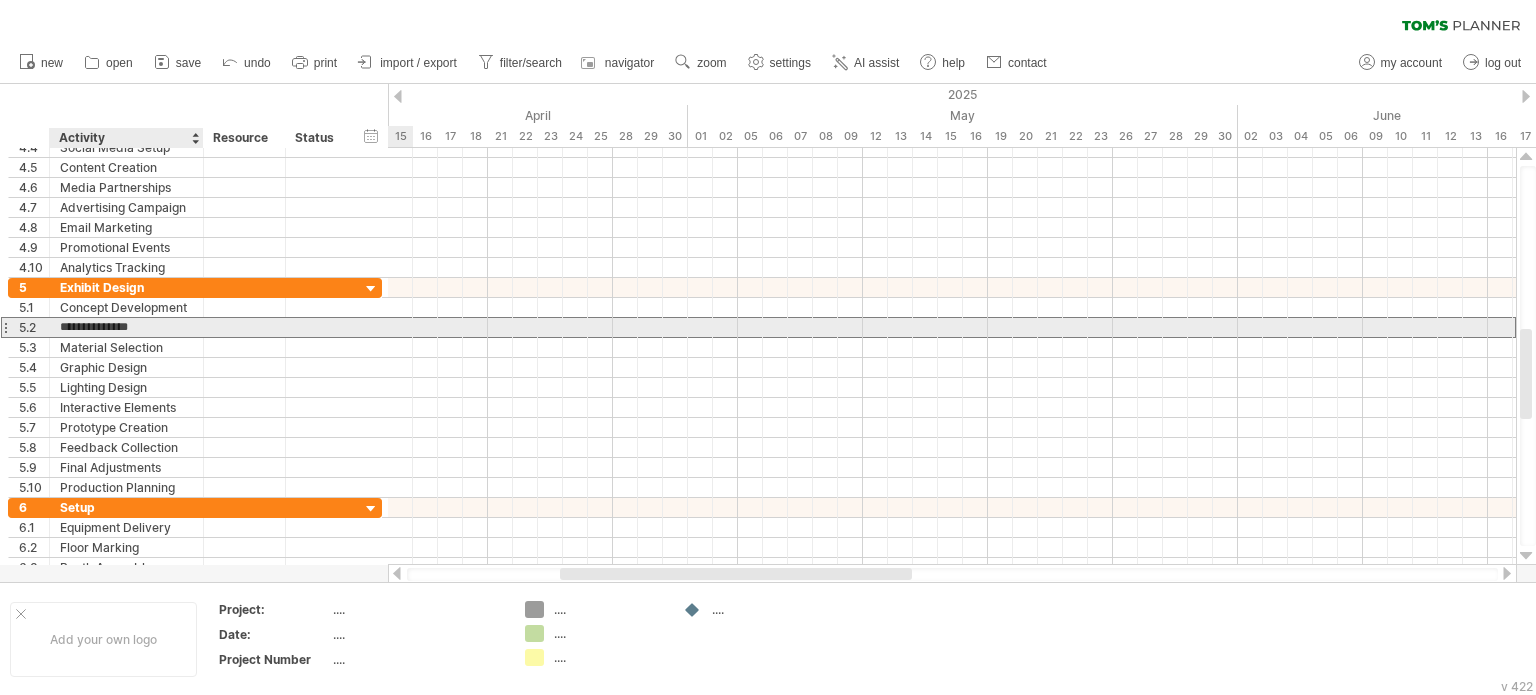 click on "**********" at bounding box center [126, 327] 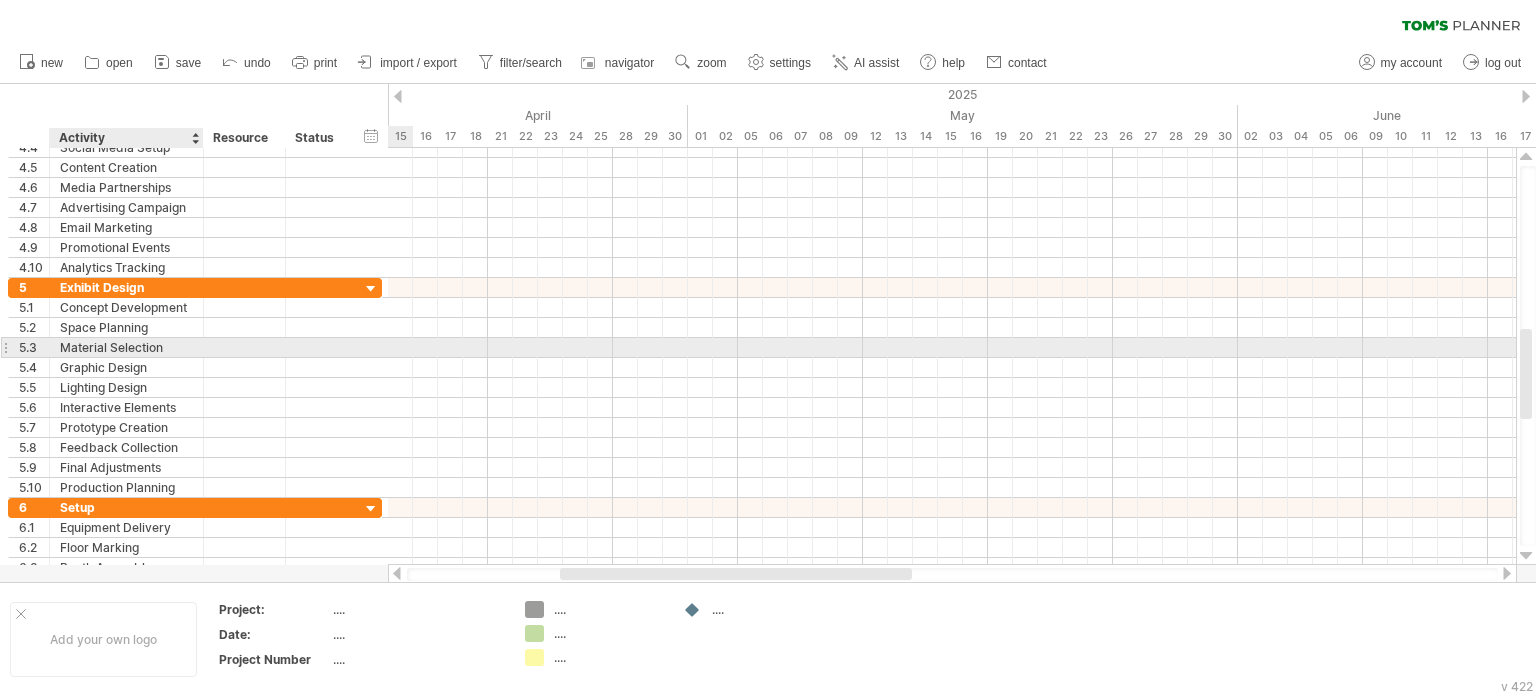 click on "Material Selection" at bounding box center (126, 347) 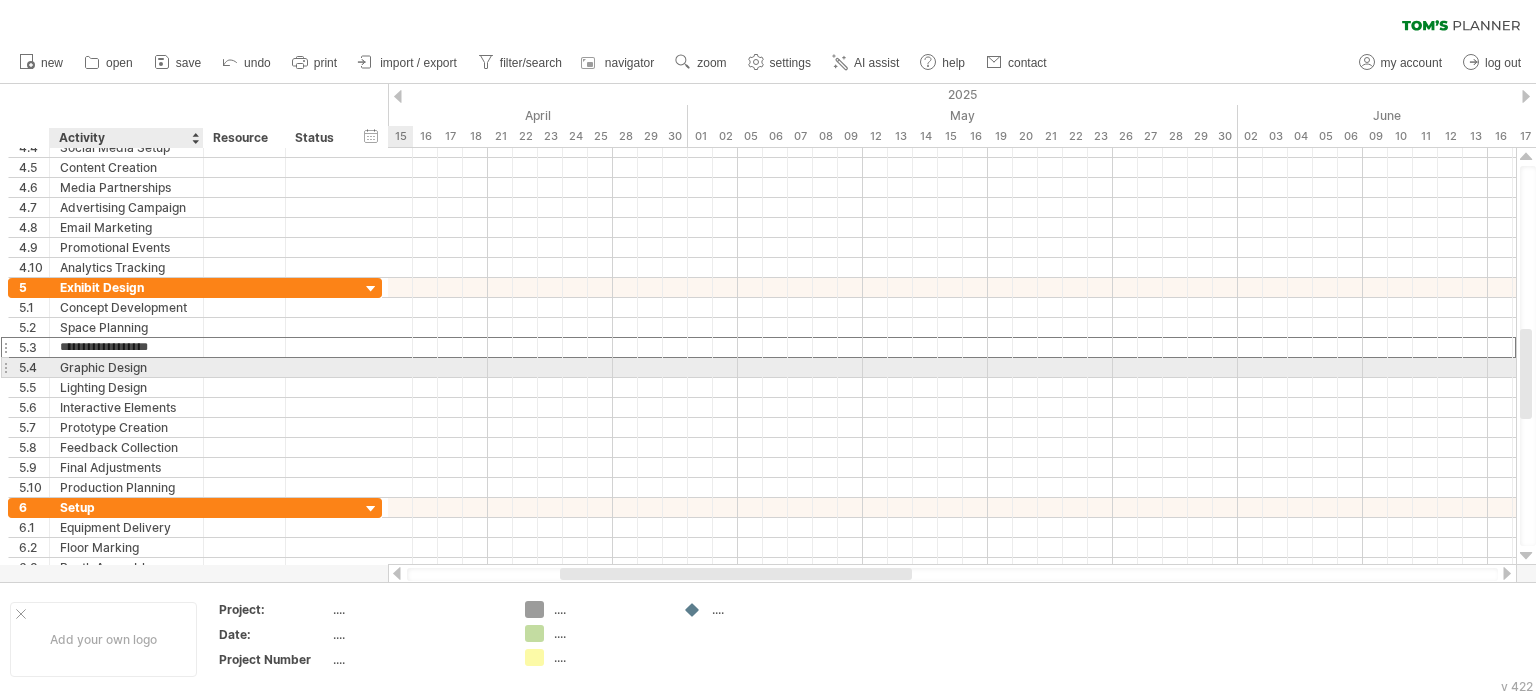 click on "Graphic Design" at bounding box center (126, 367) 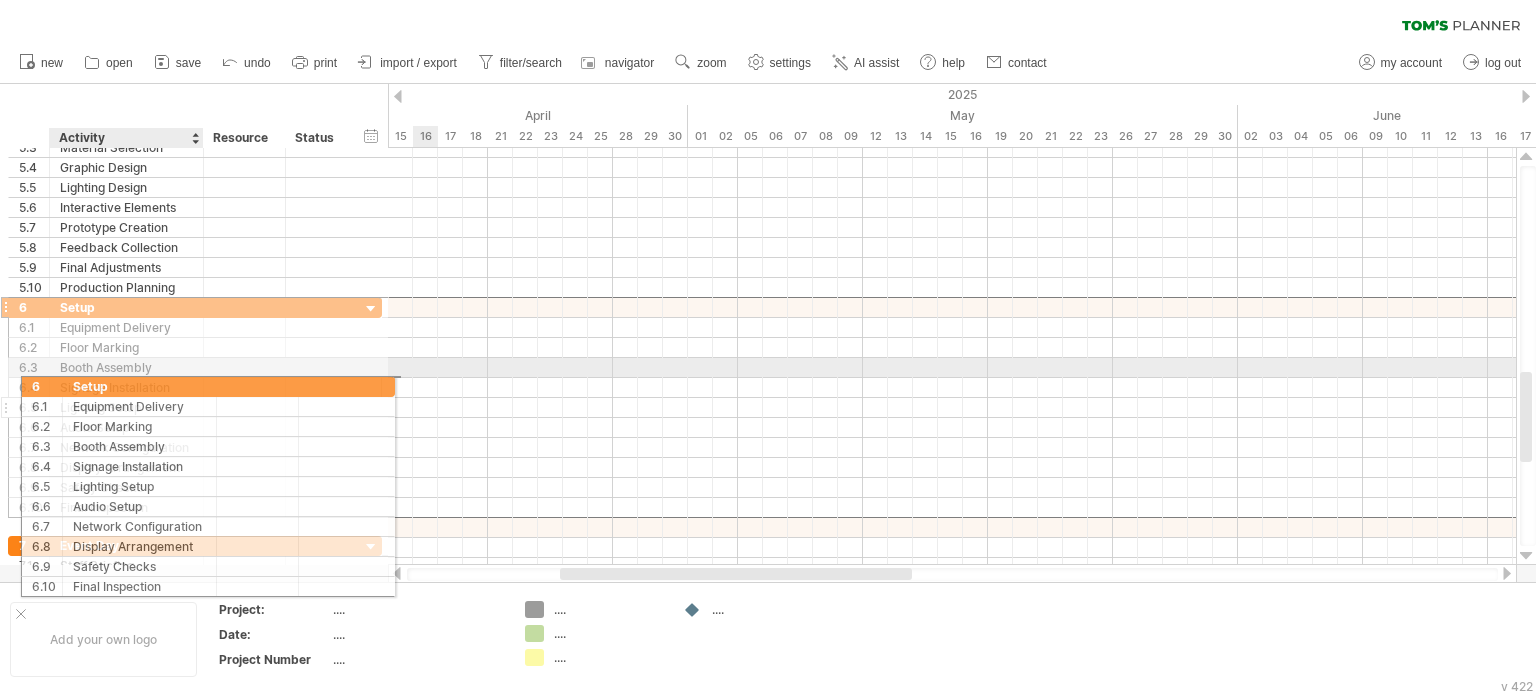 drag, startPoint x: 118, startPoint y: 308, endPoint x: 128, endPoint y: 404, distance: 96.519424 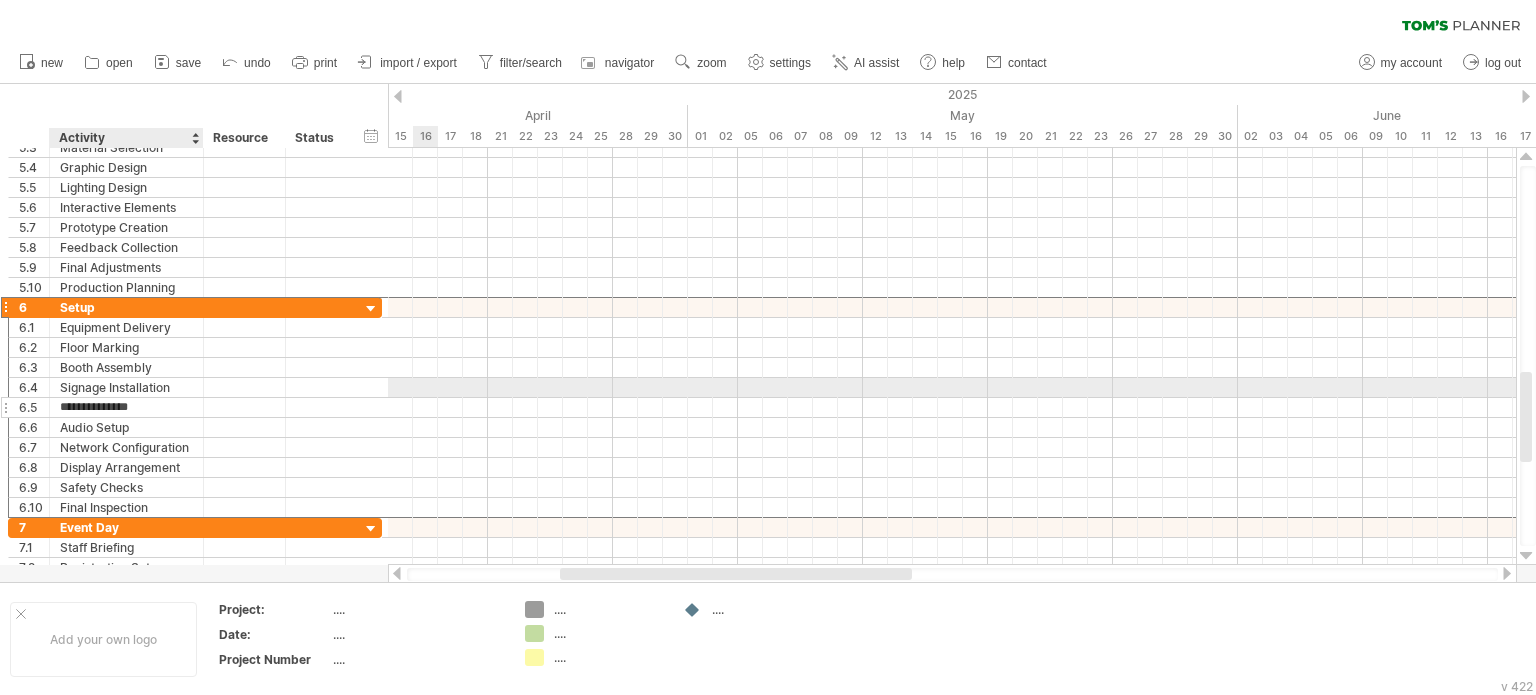 click on "**********" at bounding box center [126, 407] 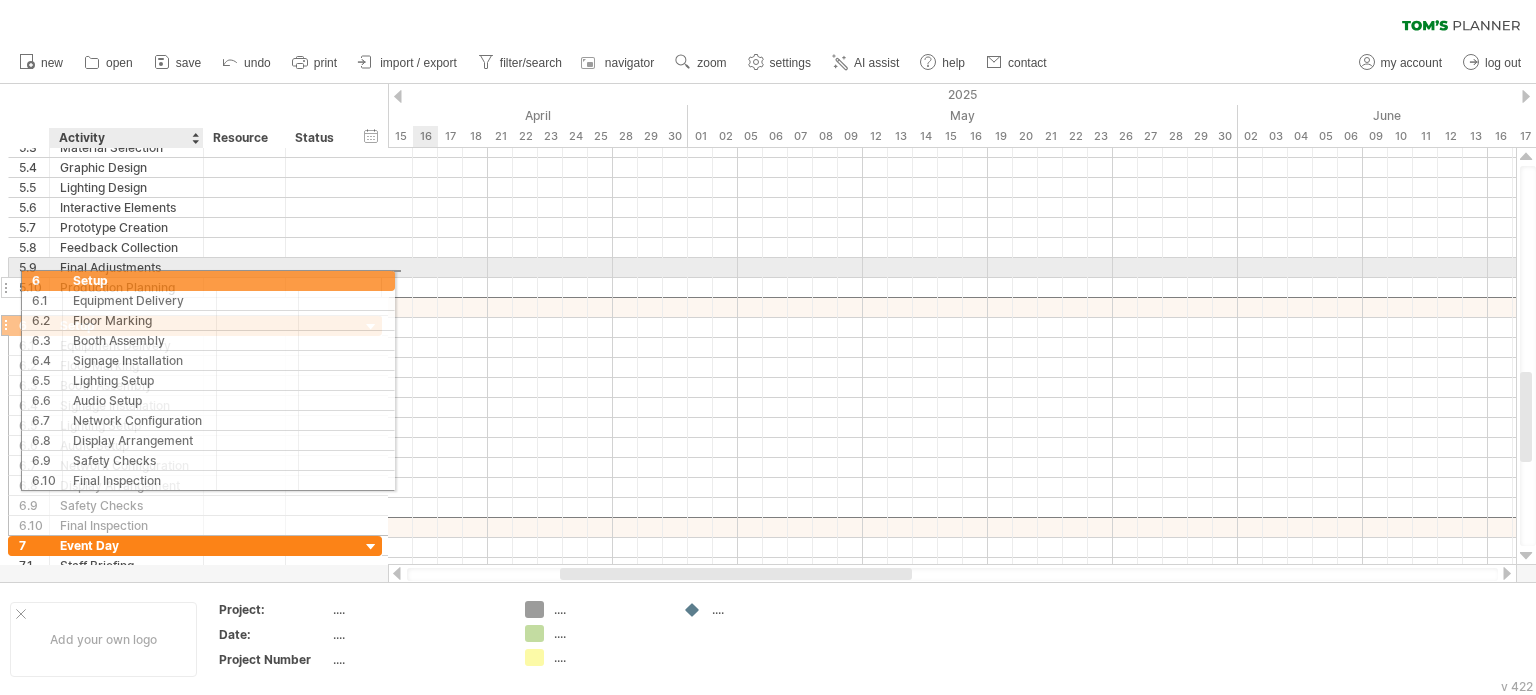 drag, startPoint x: 120, startPoint y: 305, endPoint x: 123, endPoint y: 277, distance: 28.160255 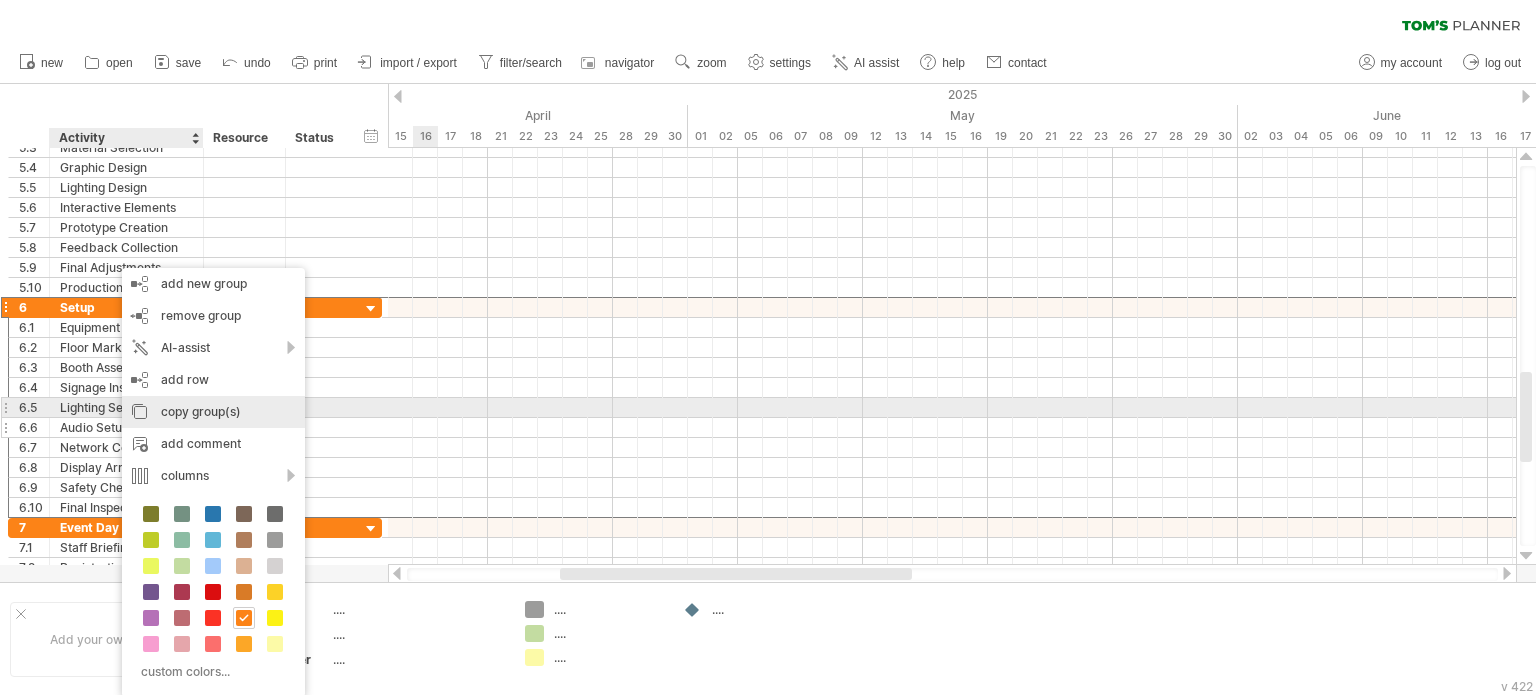click on "copy group(s)" at bounding box center (213, 412) 